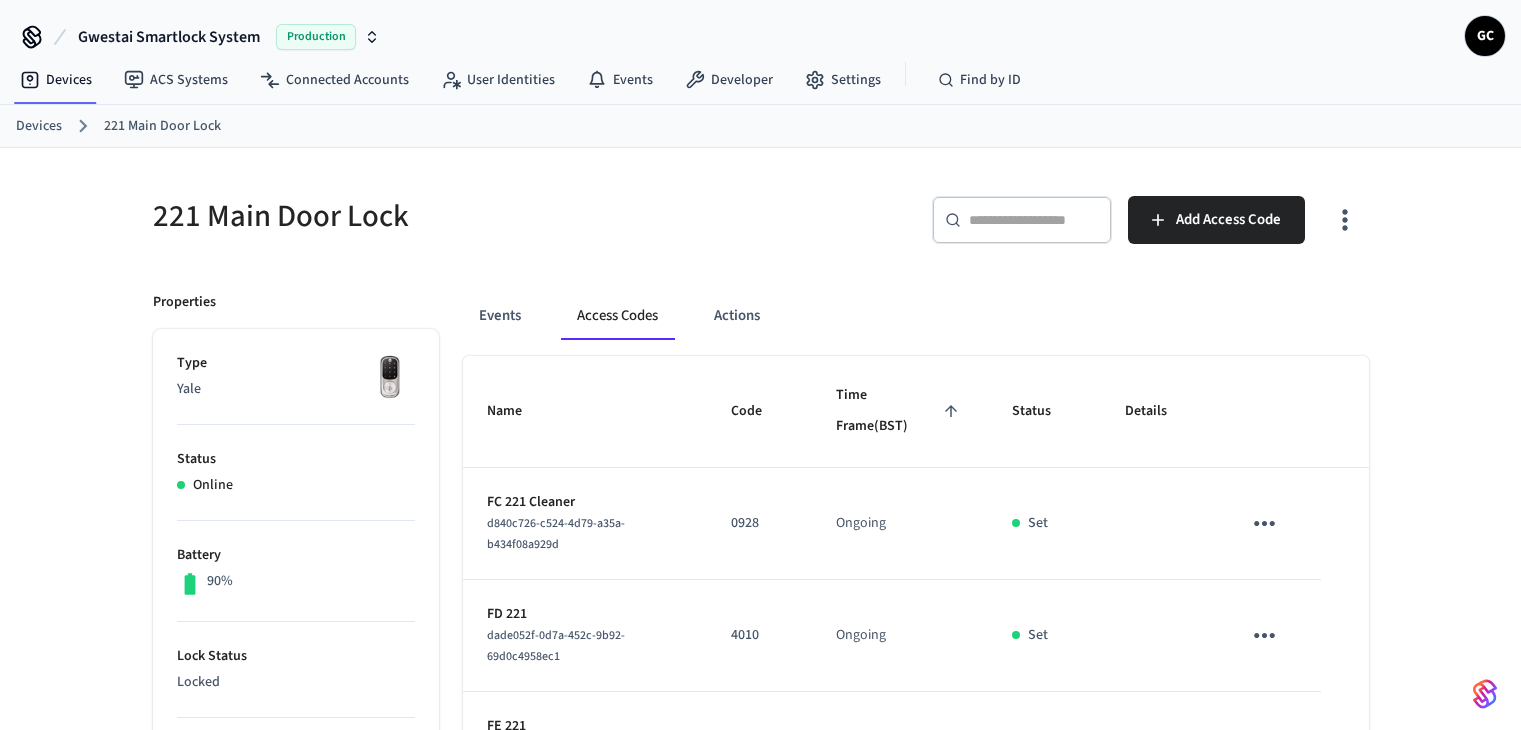 scroll, scrollTop: 0, scrollLeft: 0, axis: both 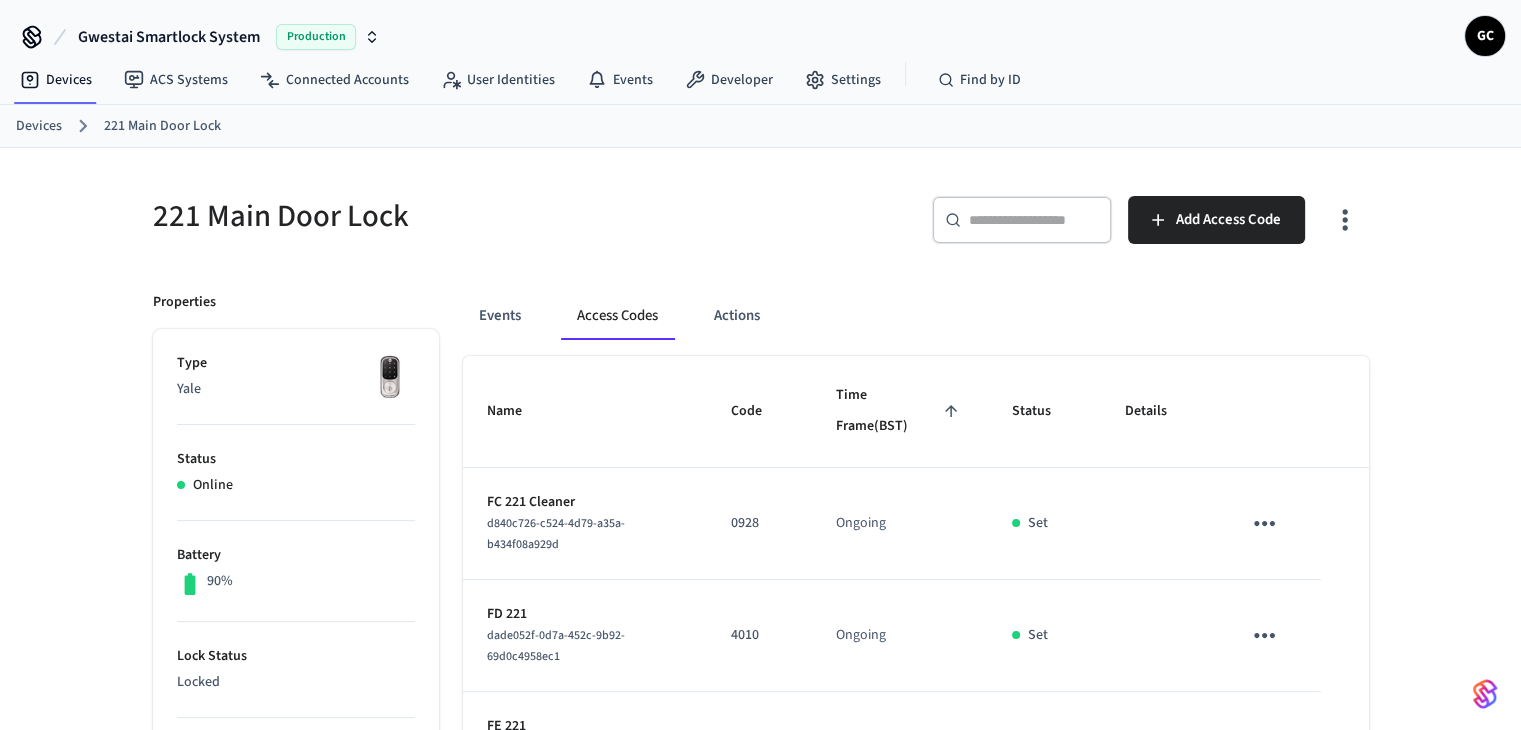 click on "Devices 221 Main Door Lock" at bounding box center (768, 126) 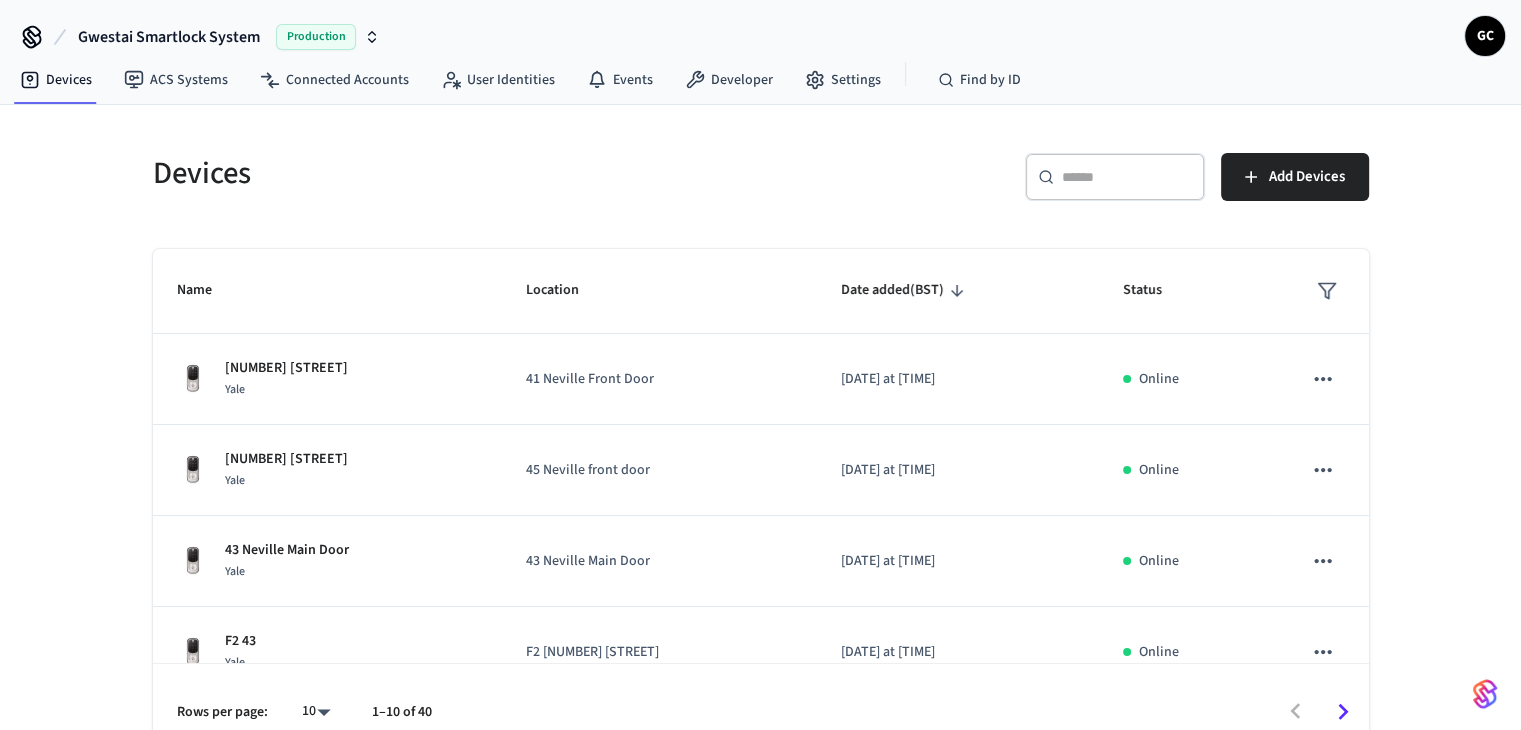 click at bounding box center [1127, 177] 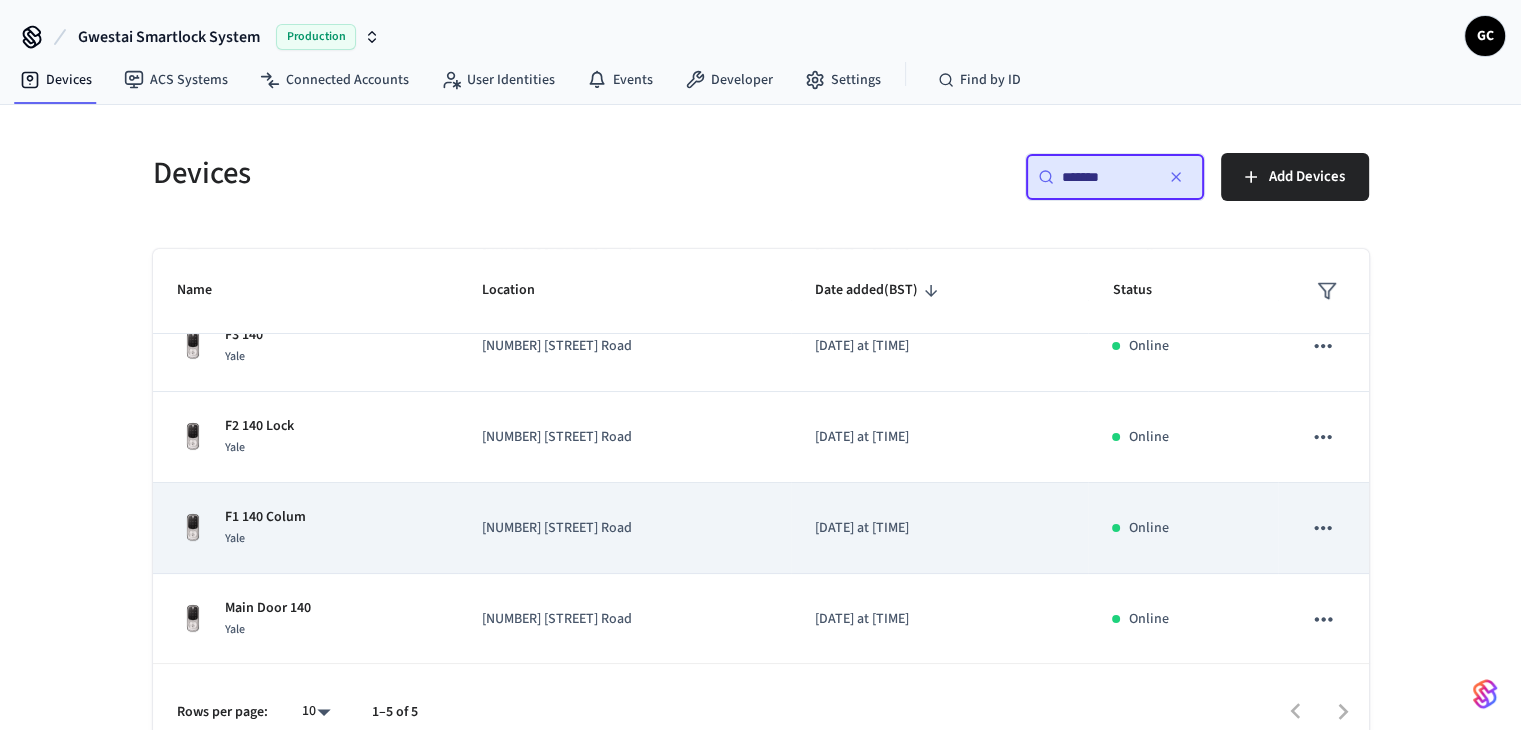 scroll, scrollTop: 125, scrollLeft: 0, axis: vertical 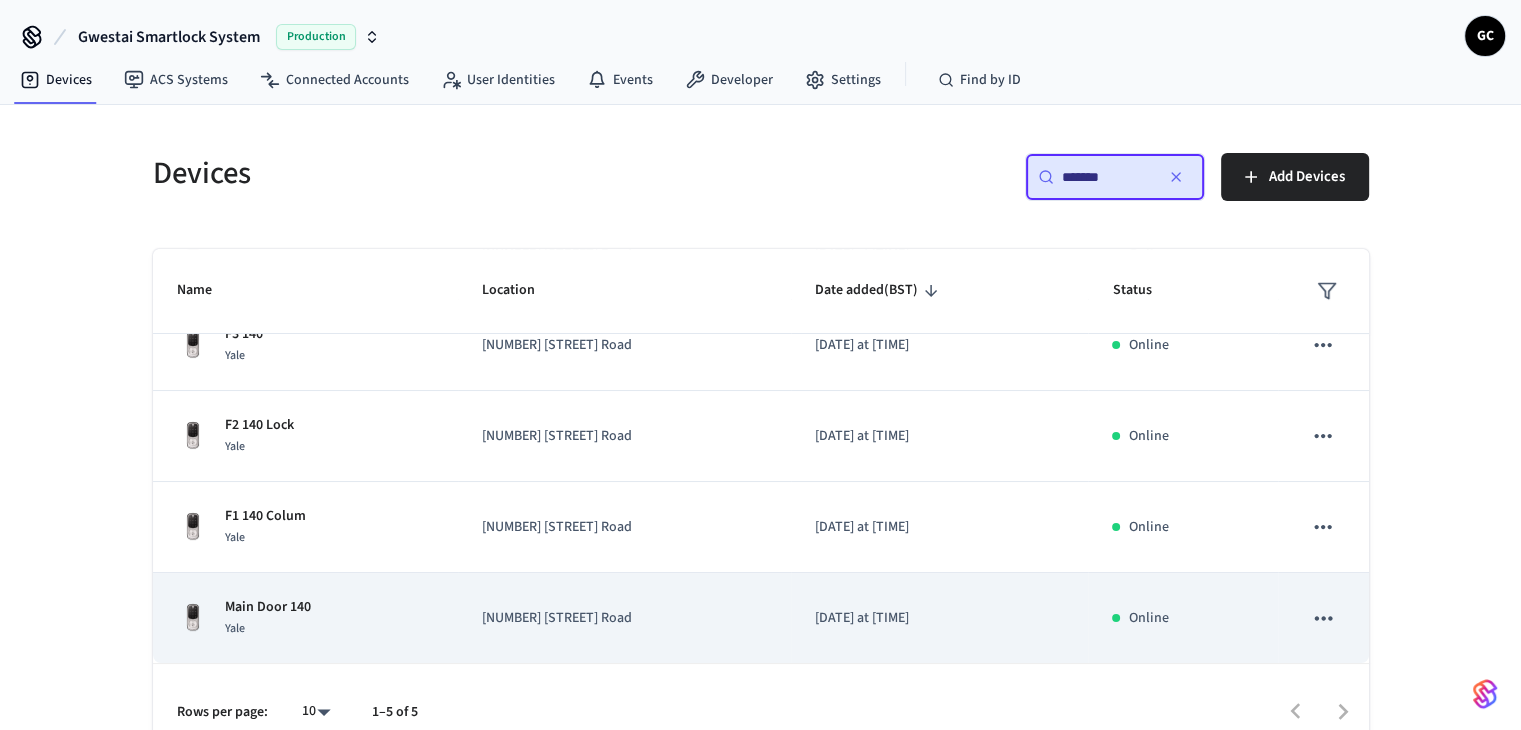 type on "*******" 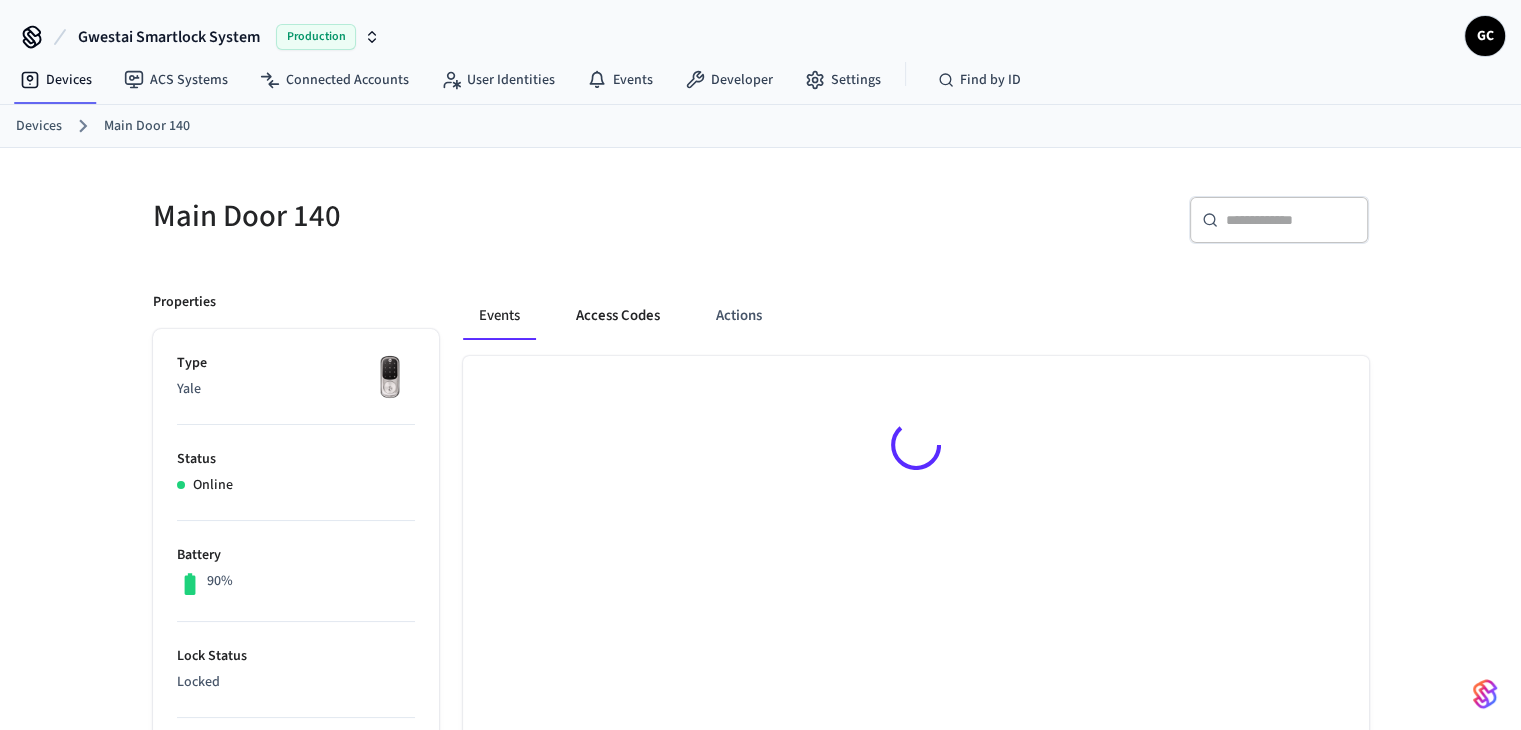 click on "Access Codes" at bounding box center [618, 316] 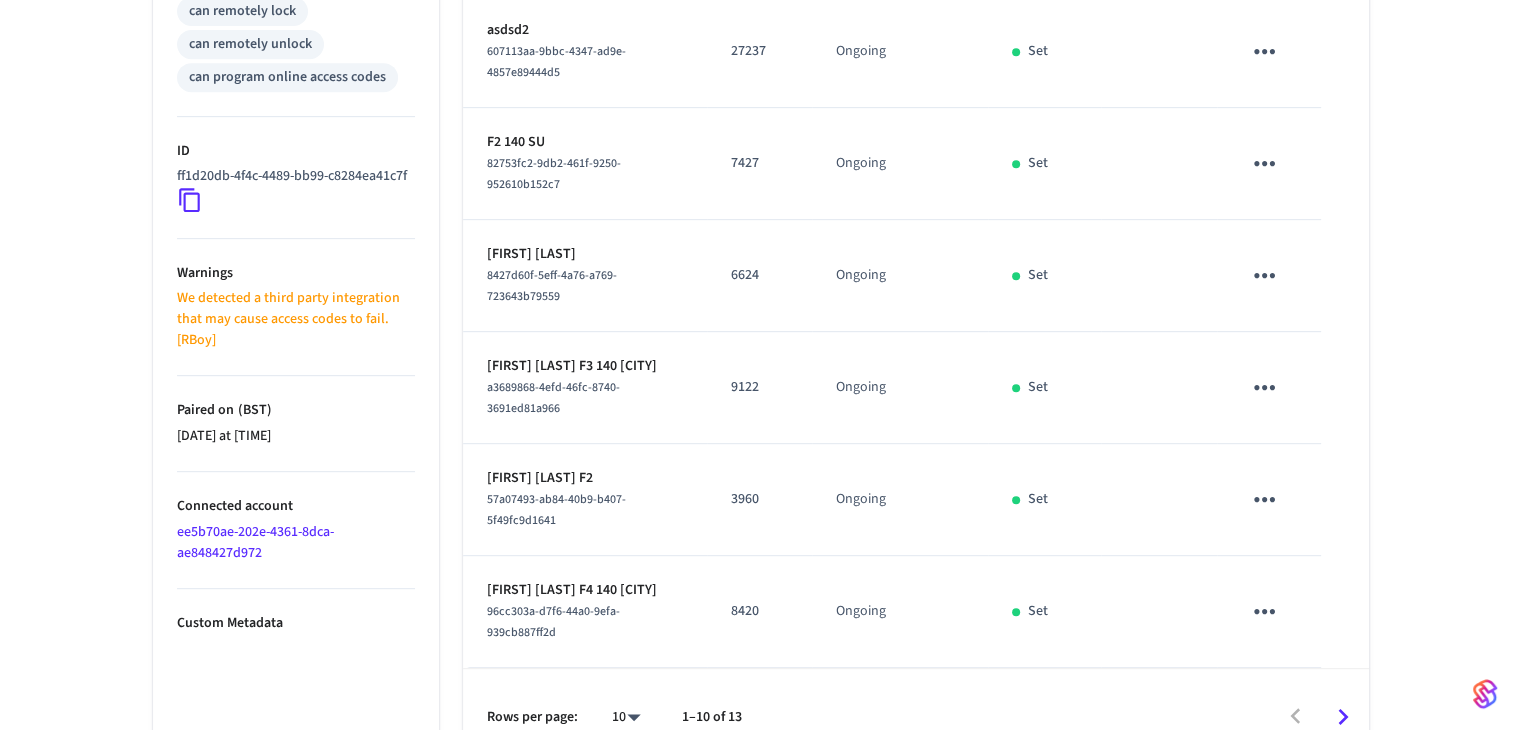 scroll, scrollTop: 904, scrollLeft: 0, axis: vertical 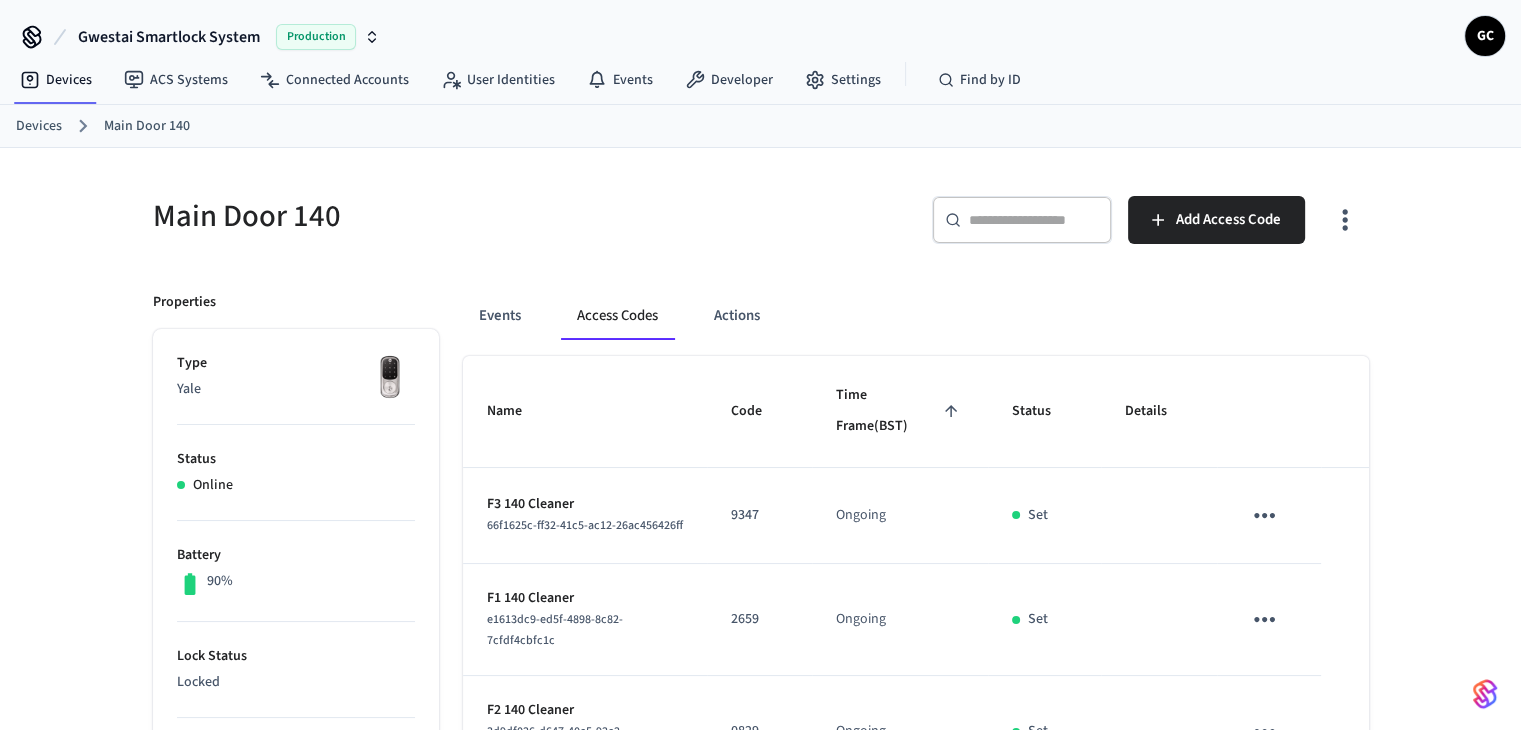 click at bounding box center [1034, 220] 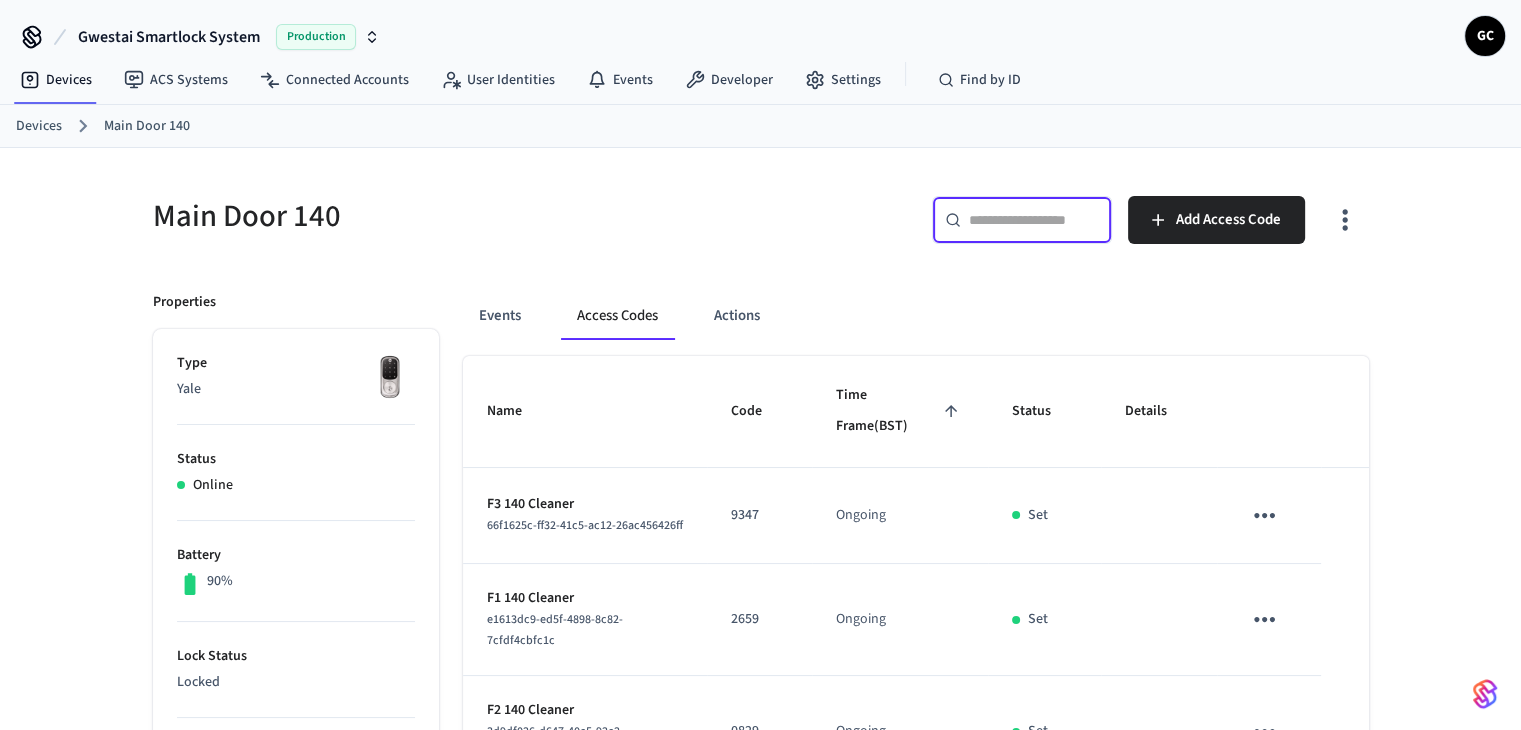 paste on "**********" 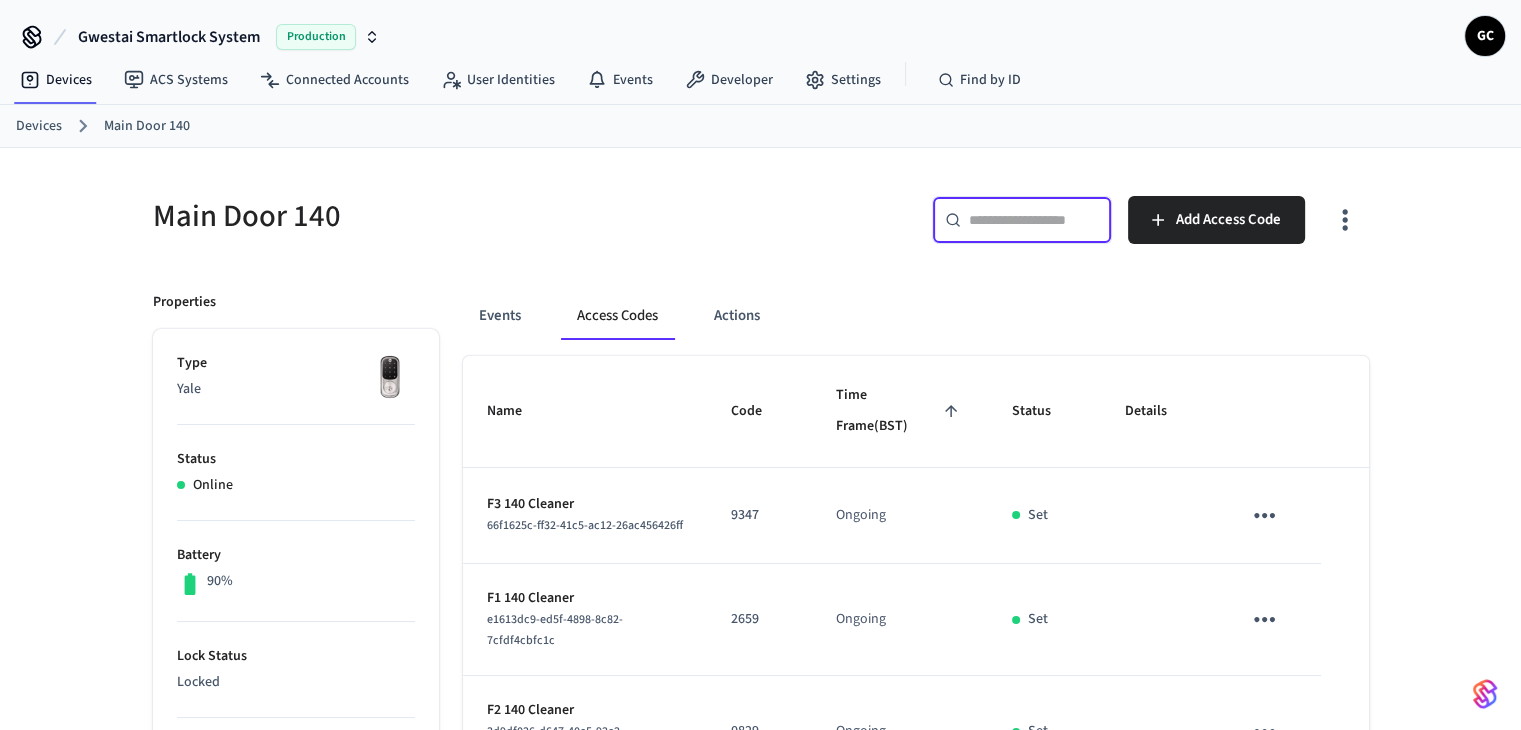 type on "**********" 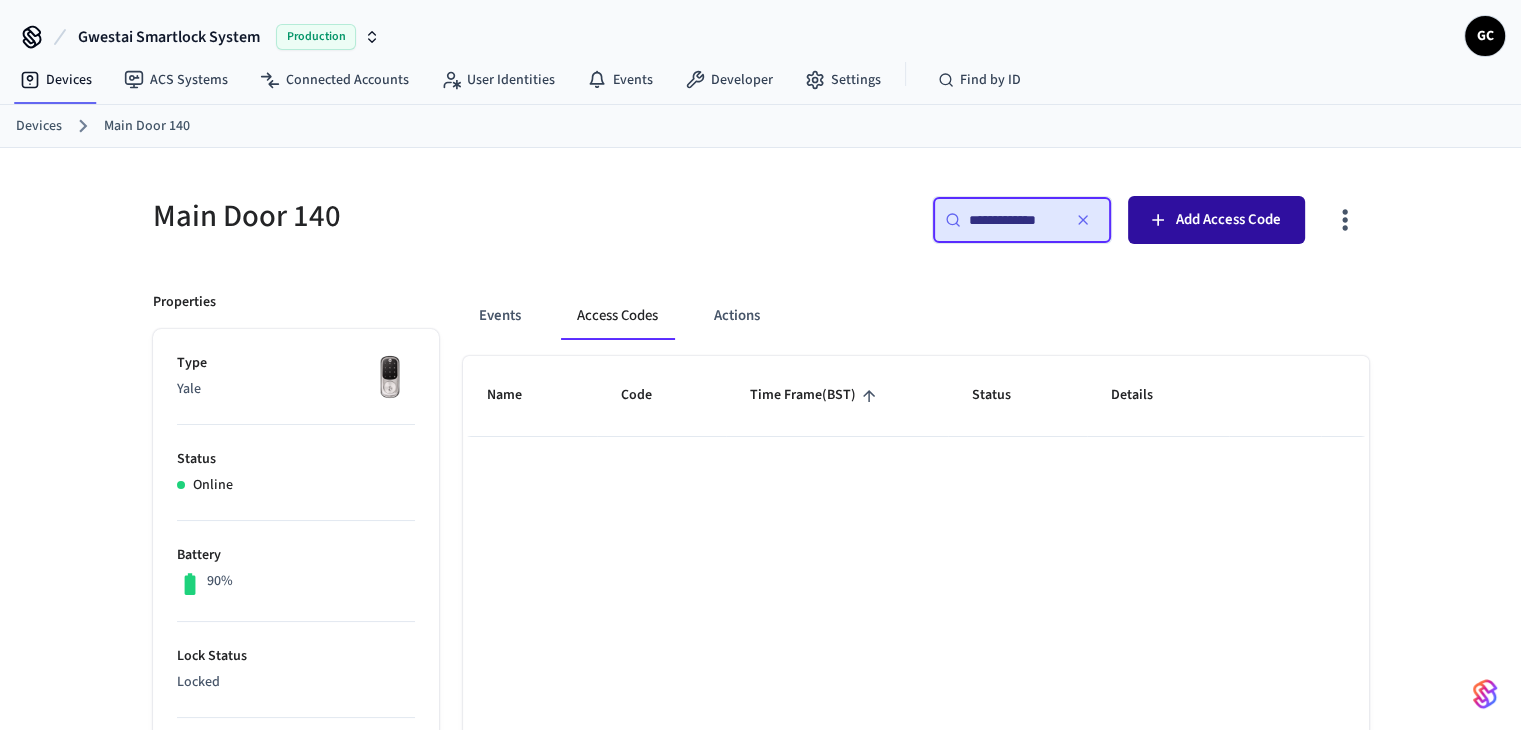 type 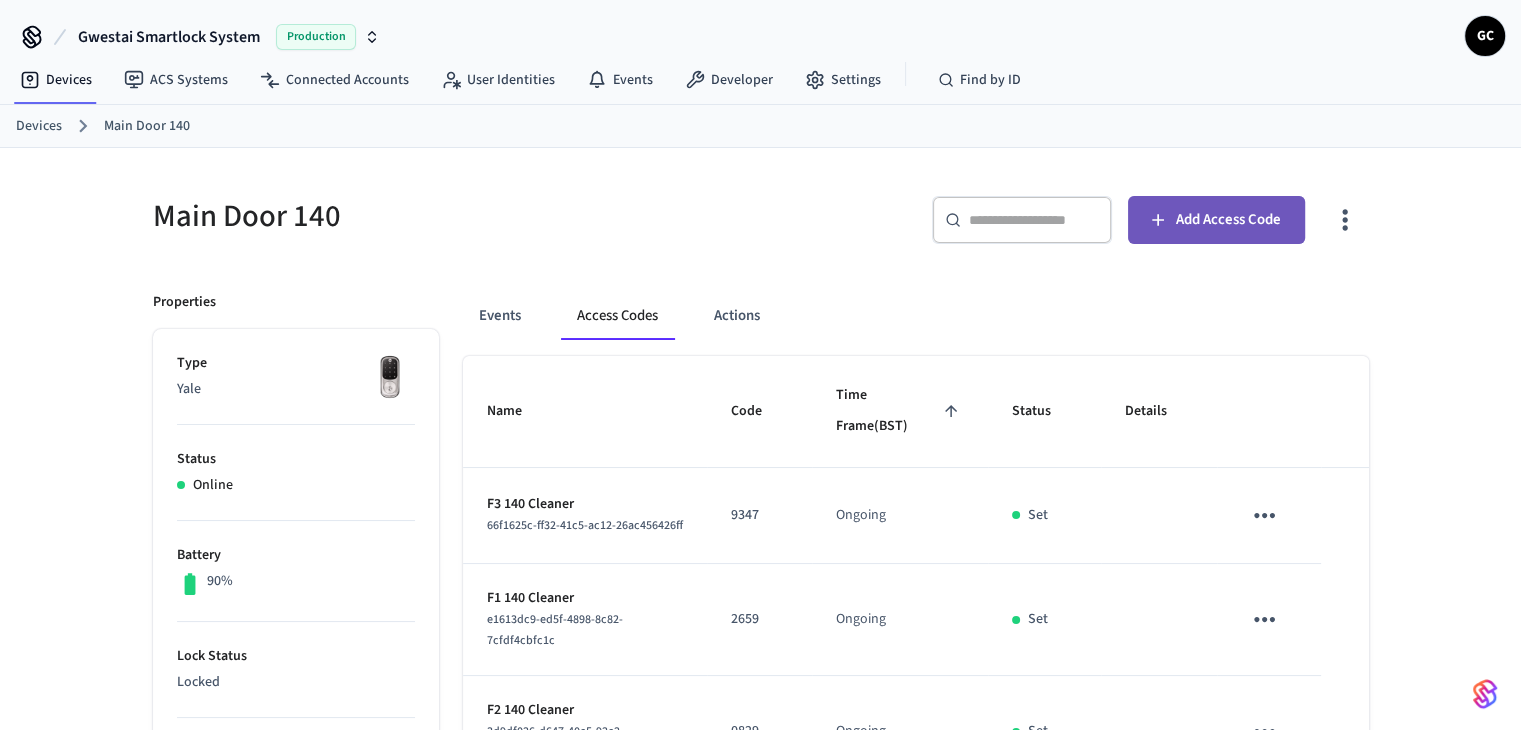 click on "Add Access Code" at bounding box center [1228, 220] 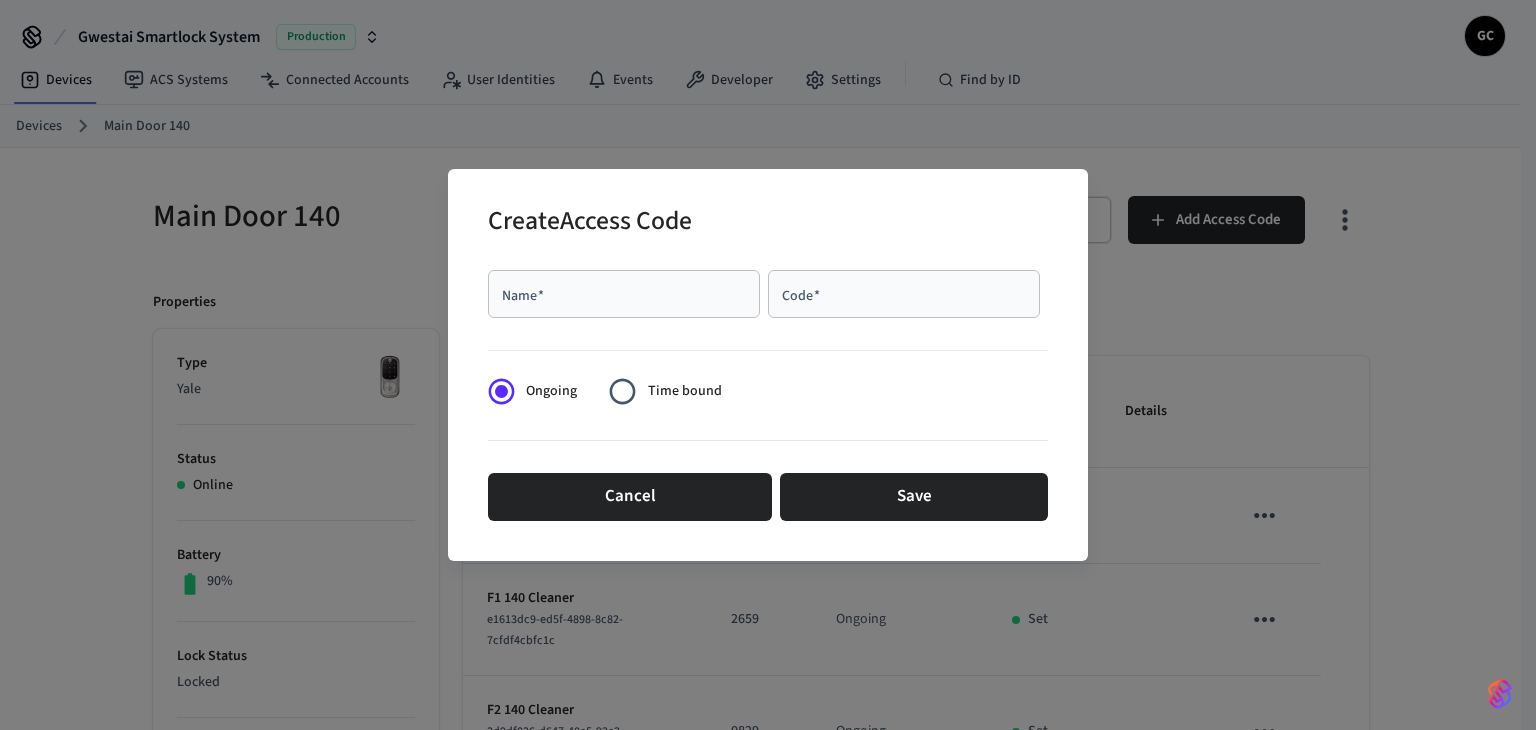 click on "Name   *" at bounding box center [624, 294] 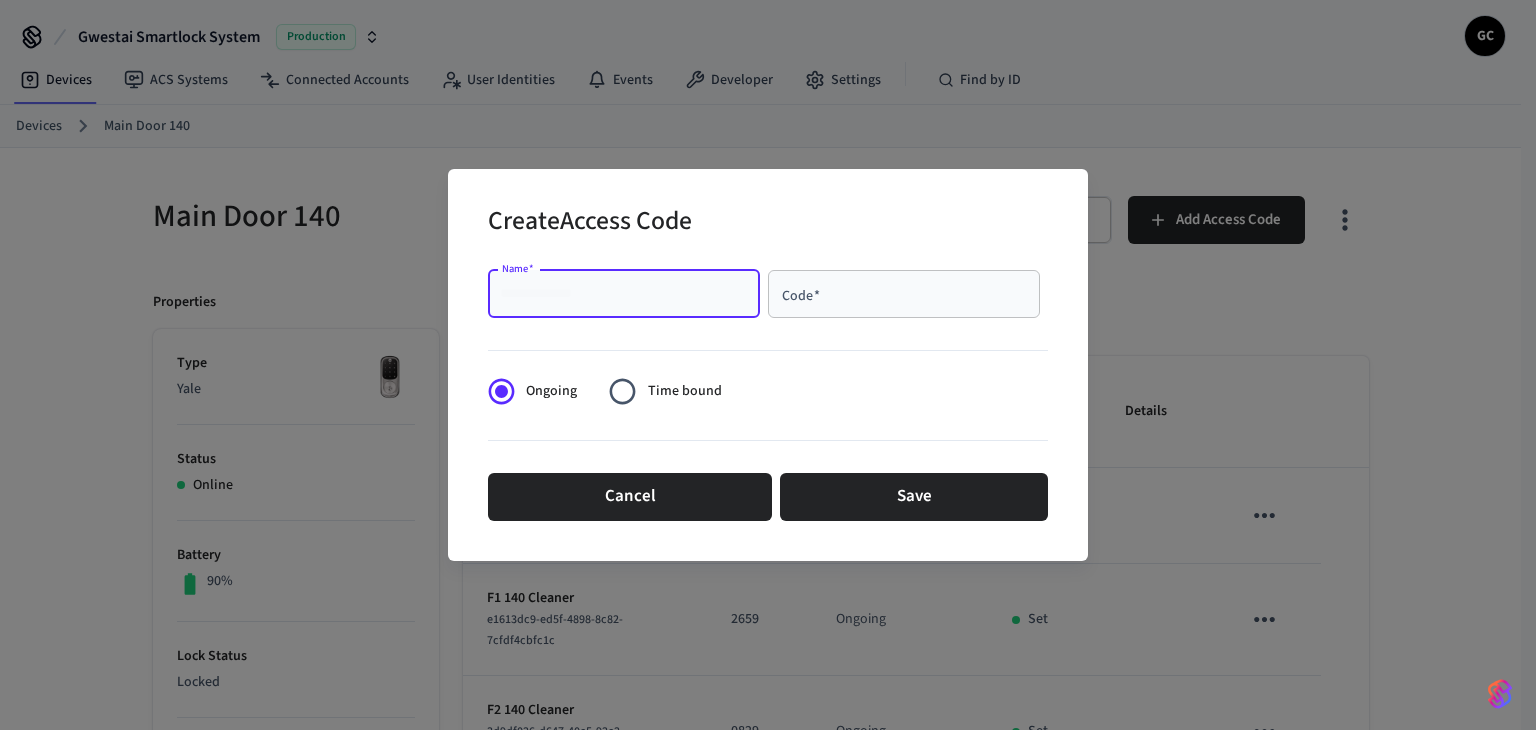 paste on "**********" 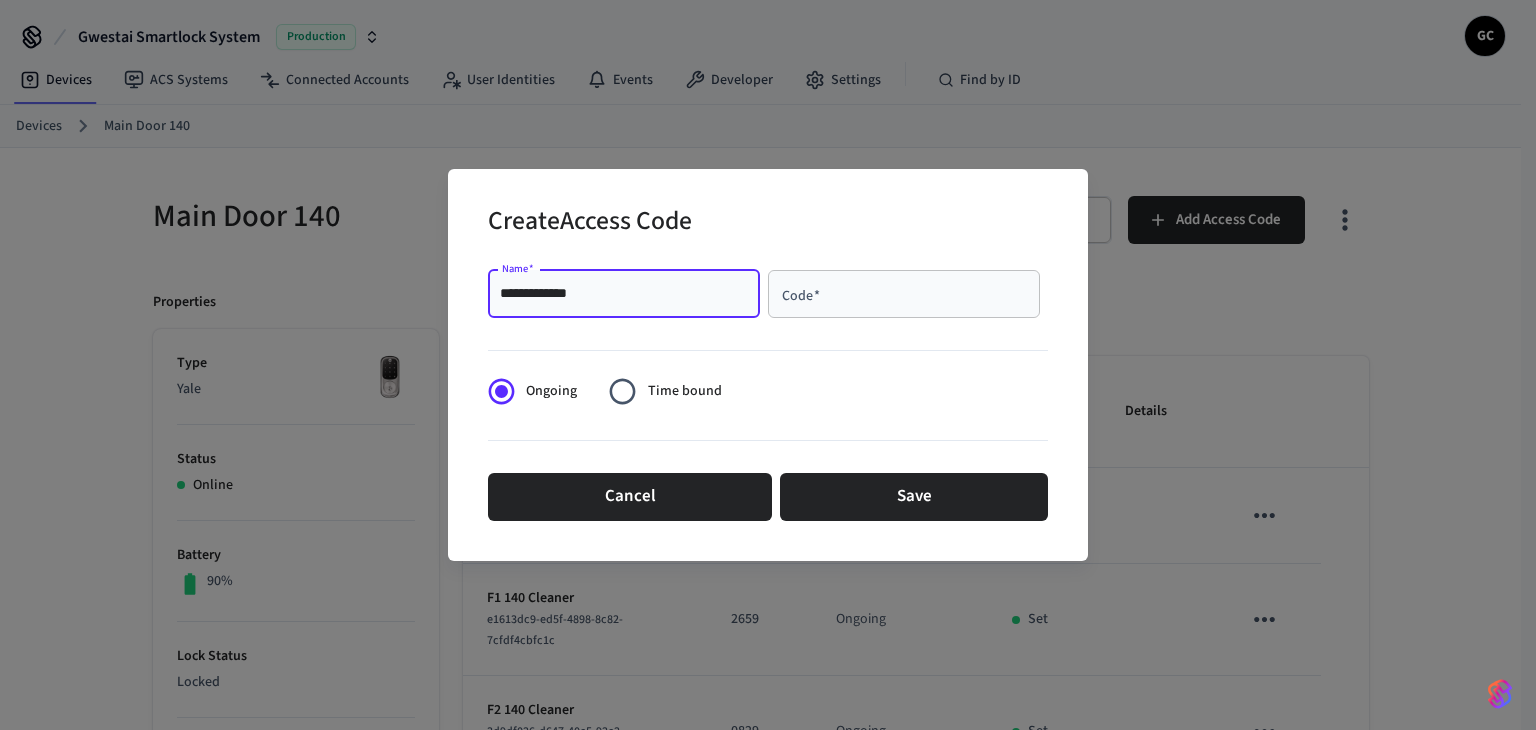 type on "**********" 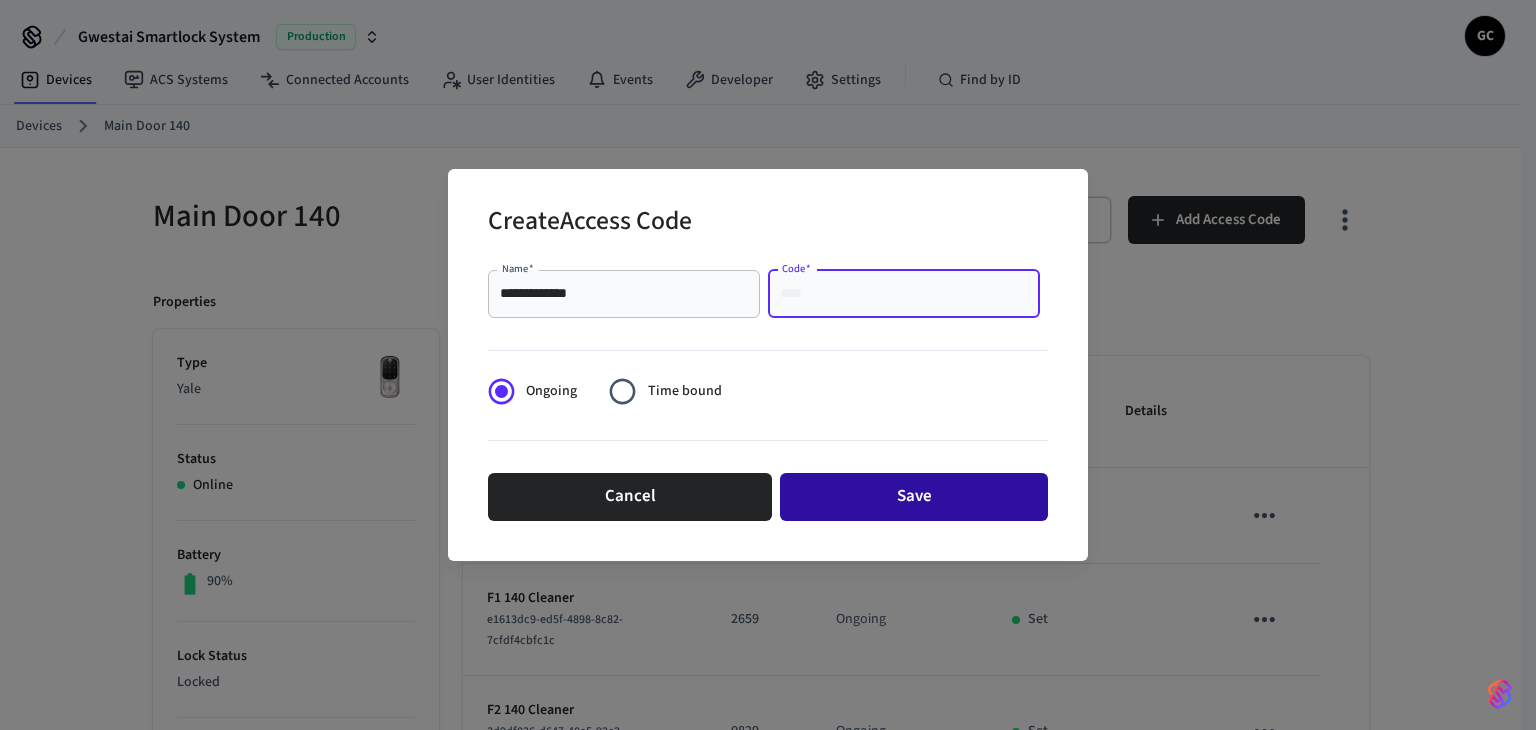 paste on "****" 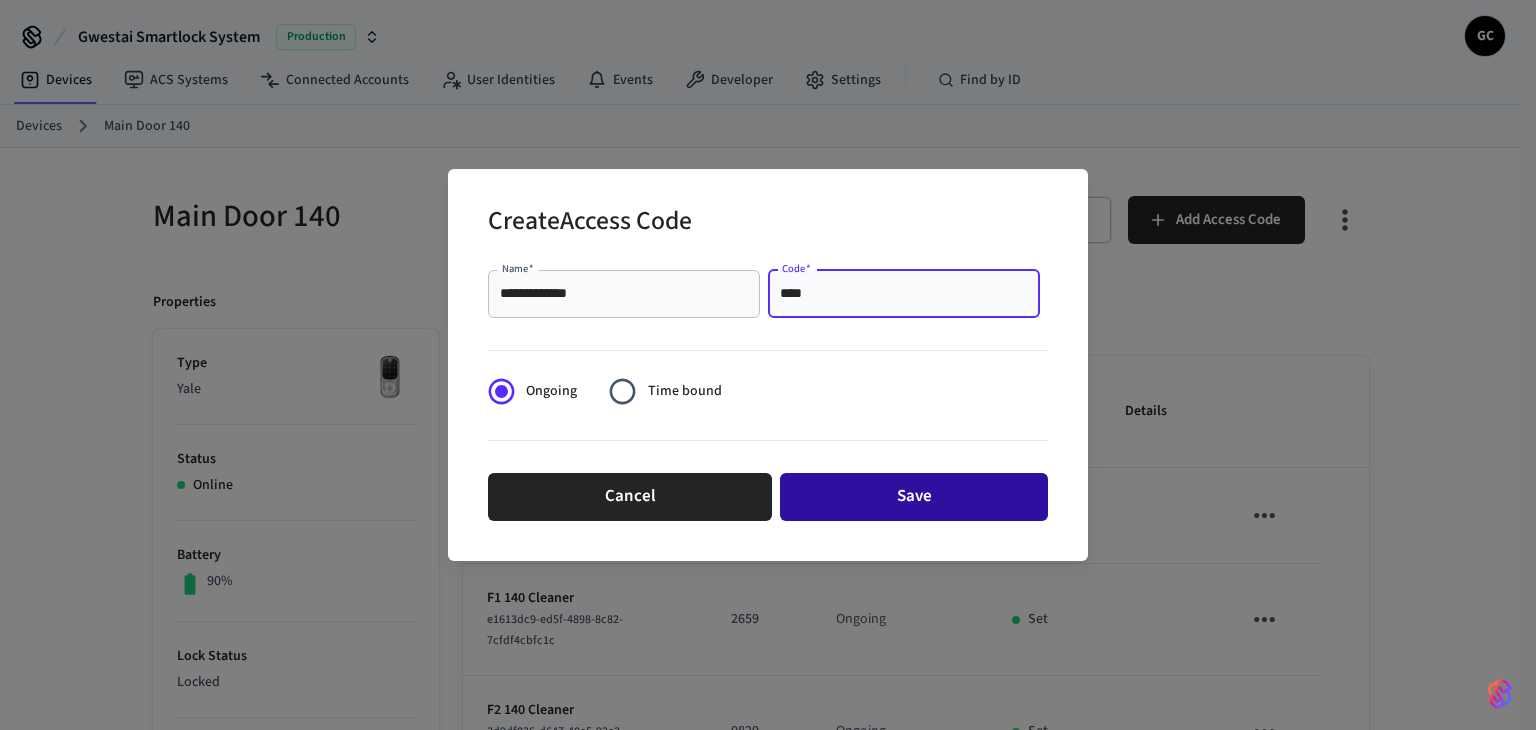 type on "****" 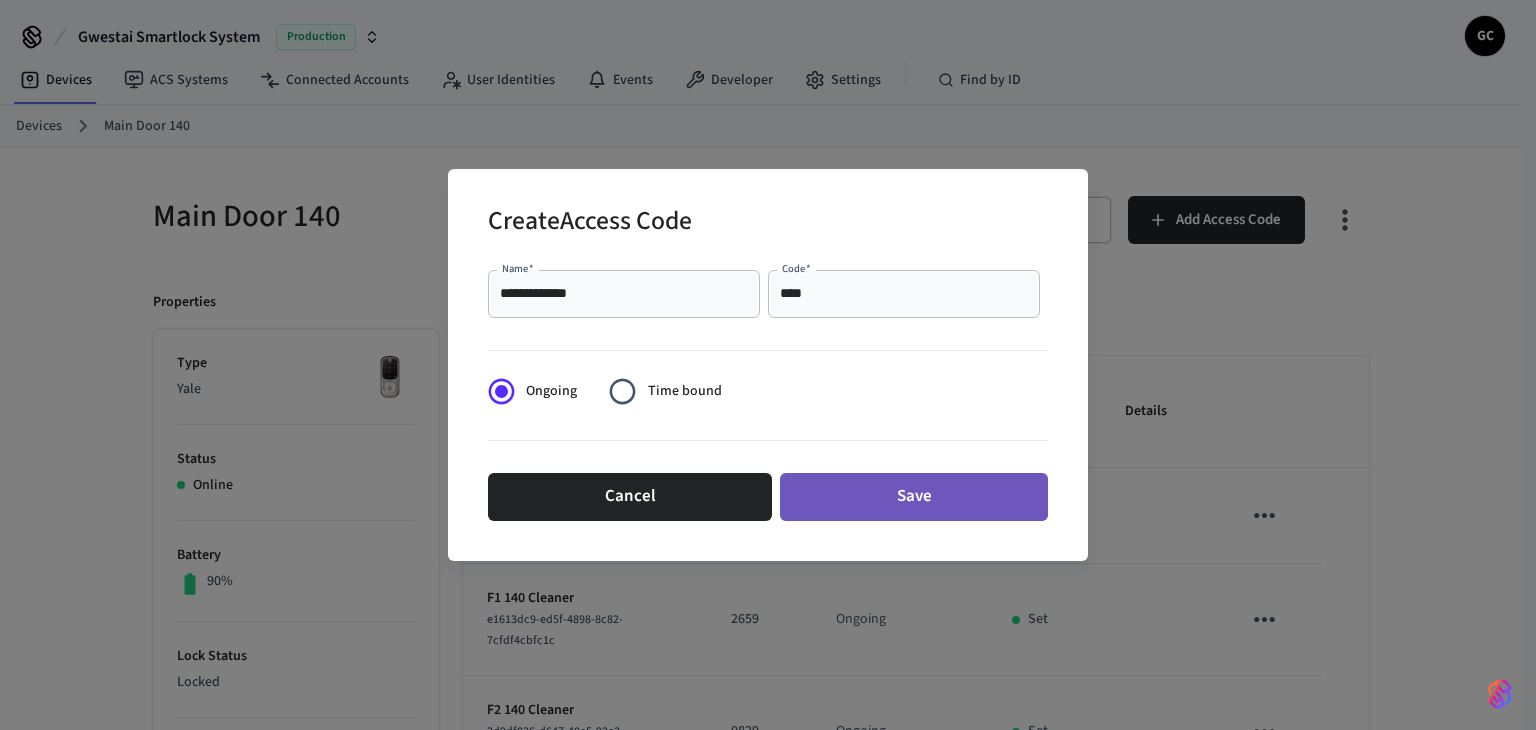 click on "Save" at bounding box center [914, 497] 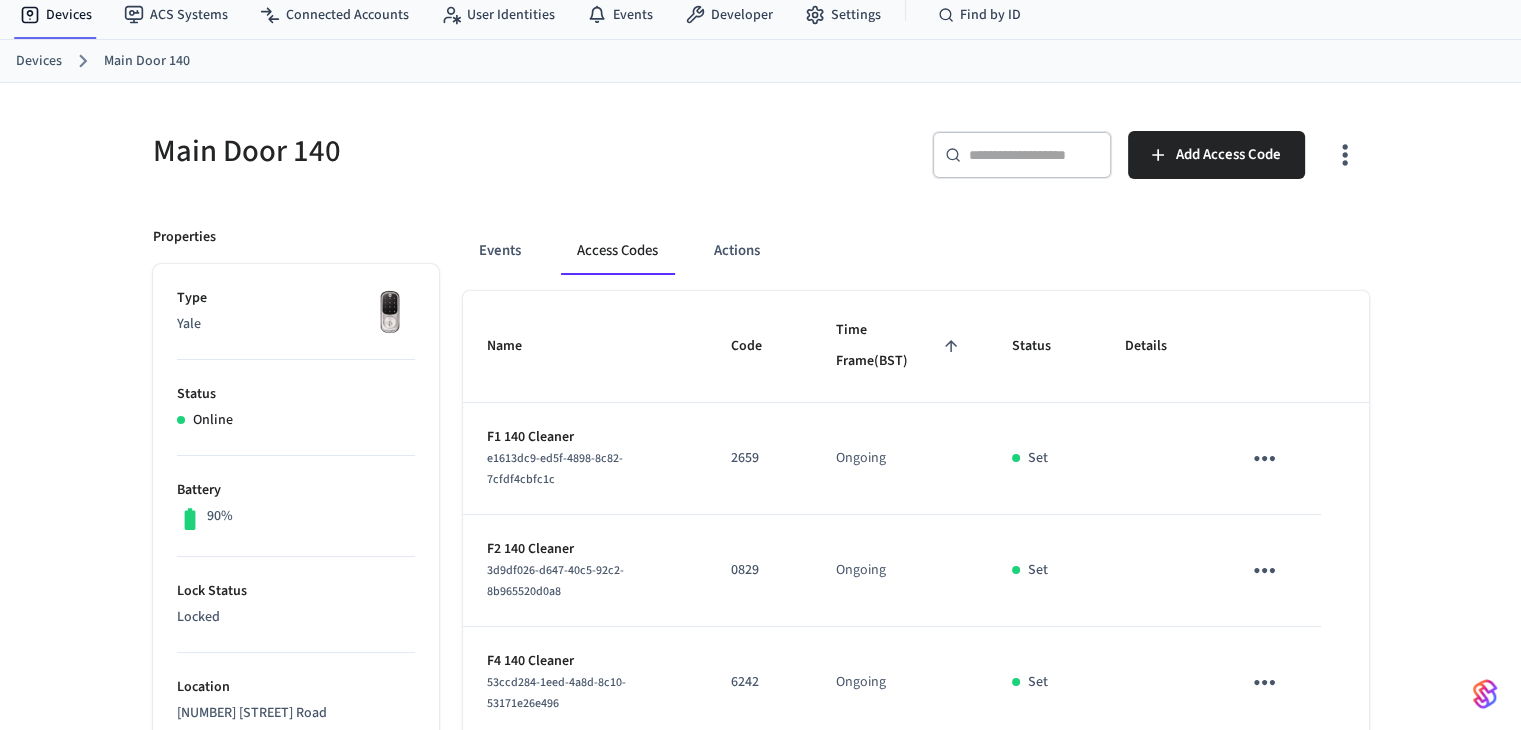 scroll, scrollTop: 200, scrollLeft: 0, axis: vertical 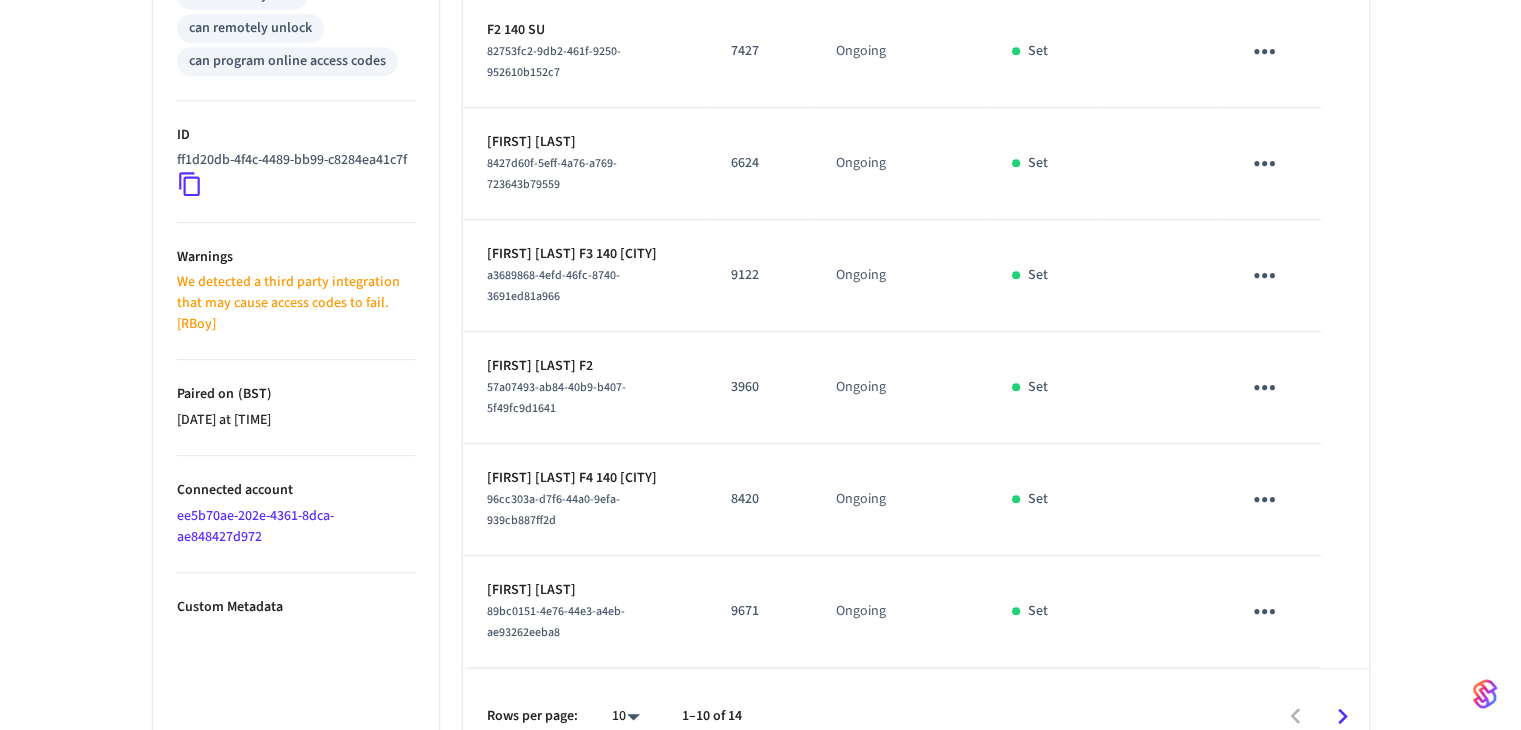 click on "9671" at bounding box center (759, 611) 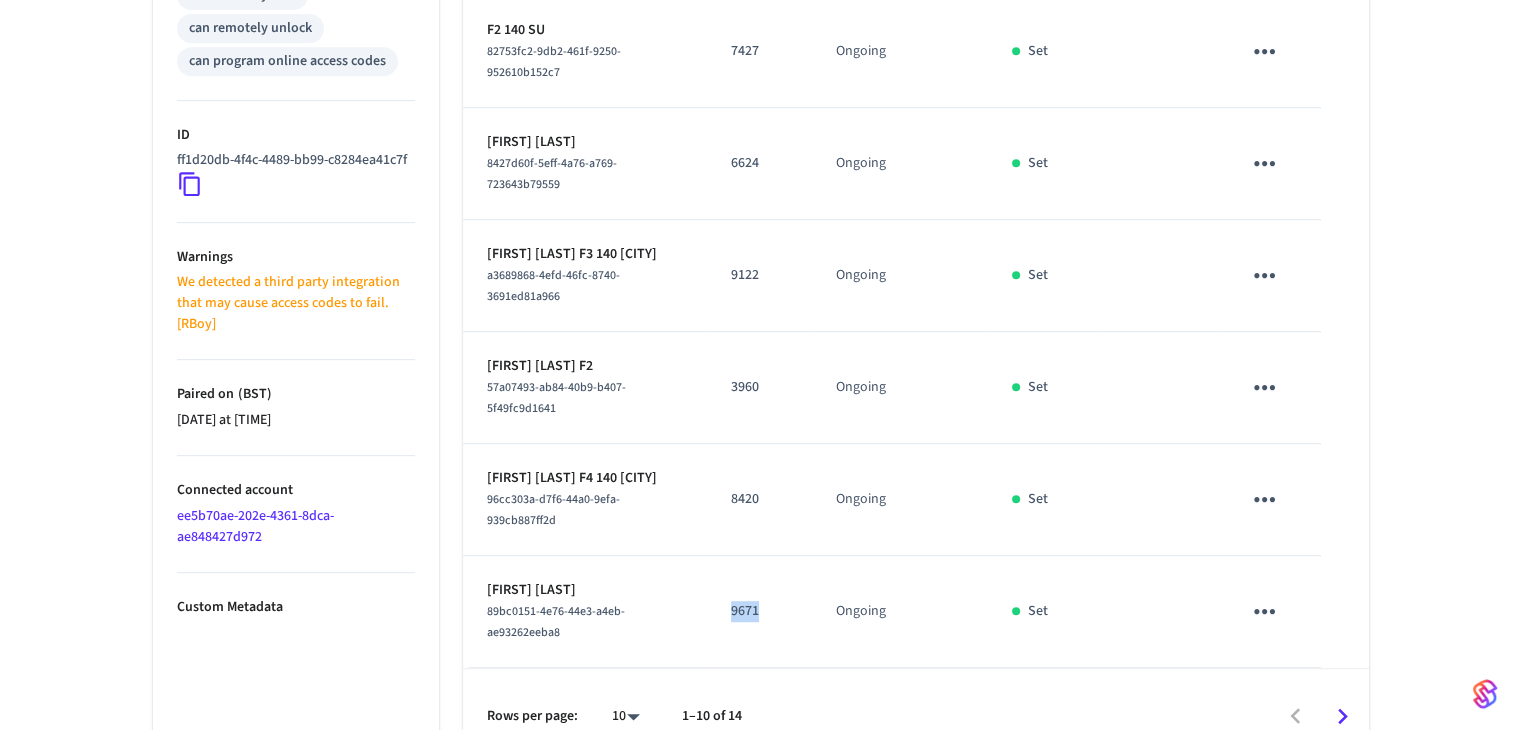 click on "9671" at bounding box center (759, 611) 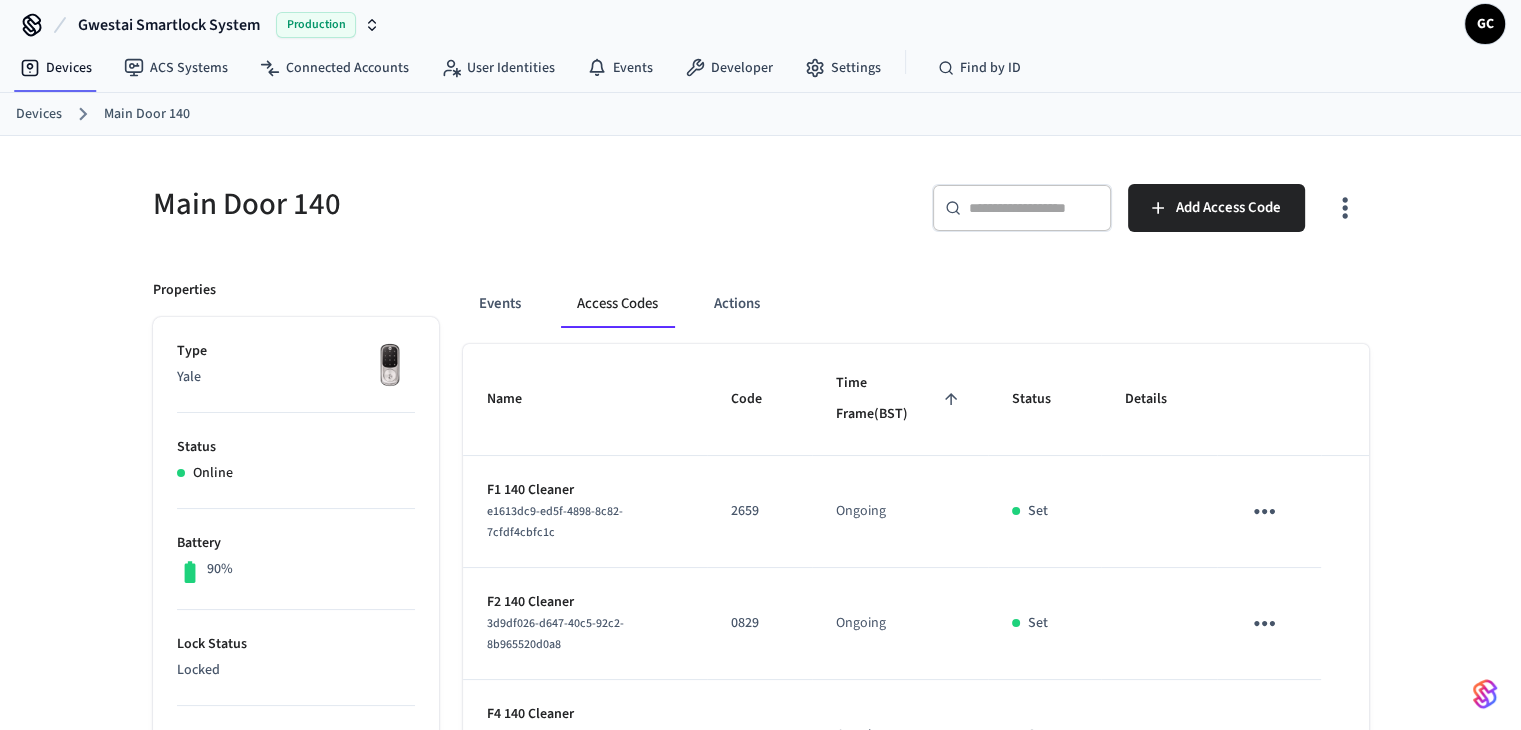 scroll, scrollTop: 0, scrollLeft: 0, axis: both 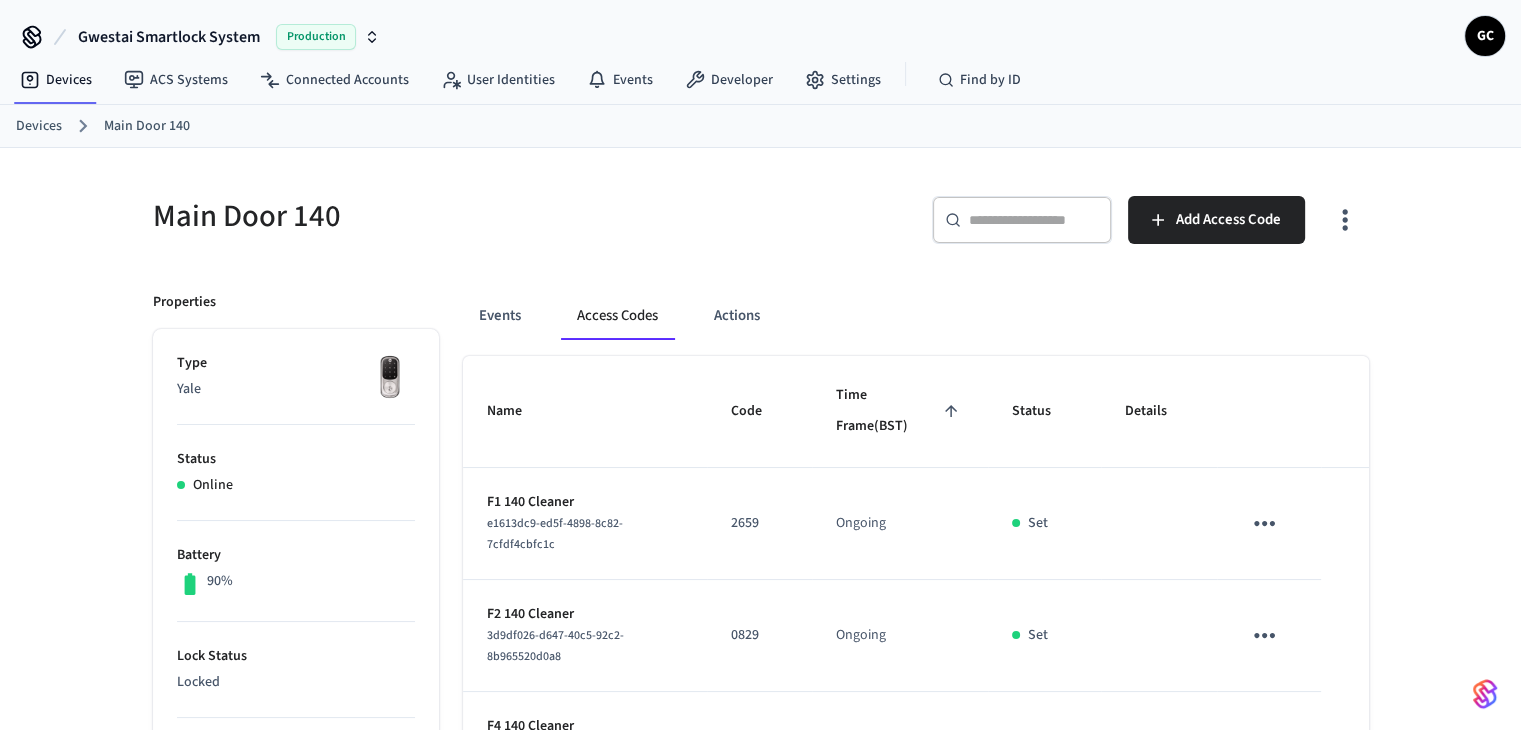 click on "Devices" at bounding box center (39, 126) 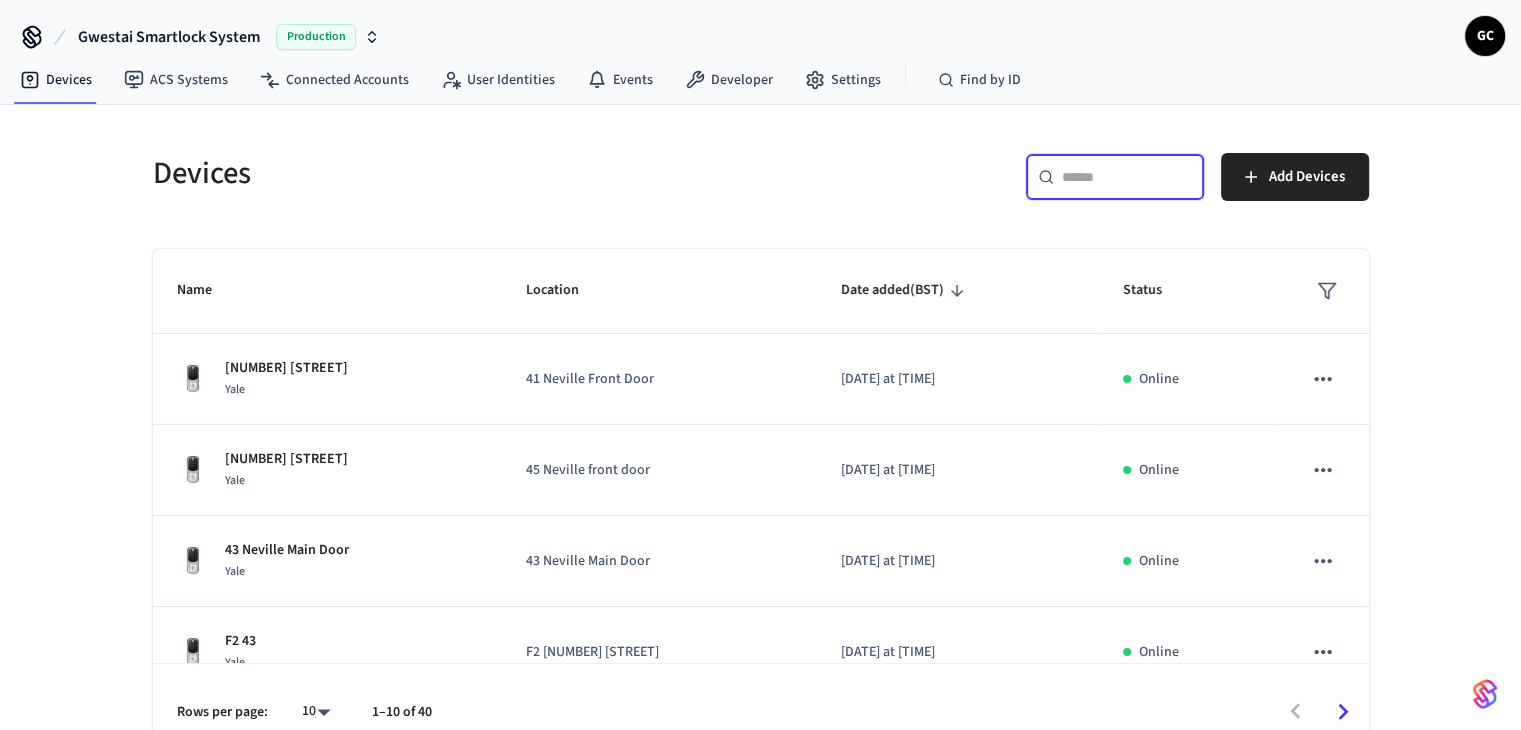 click at bounding box center (1127, 177) 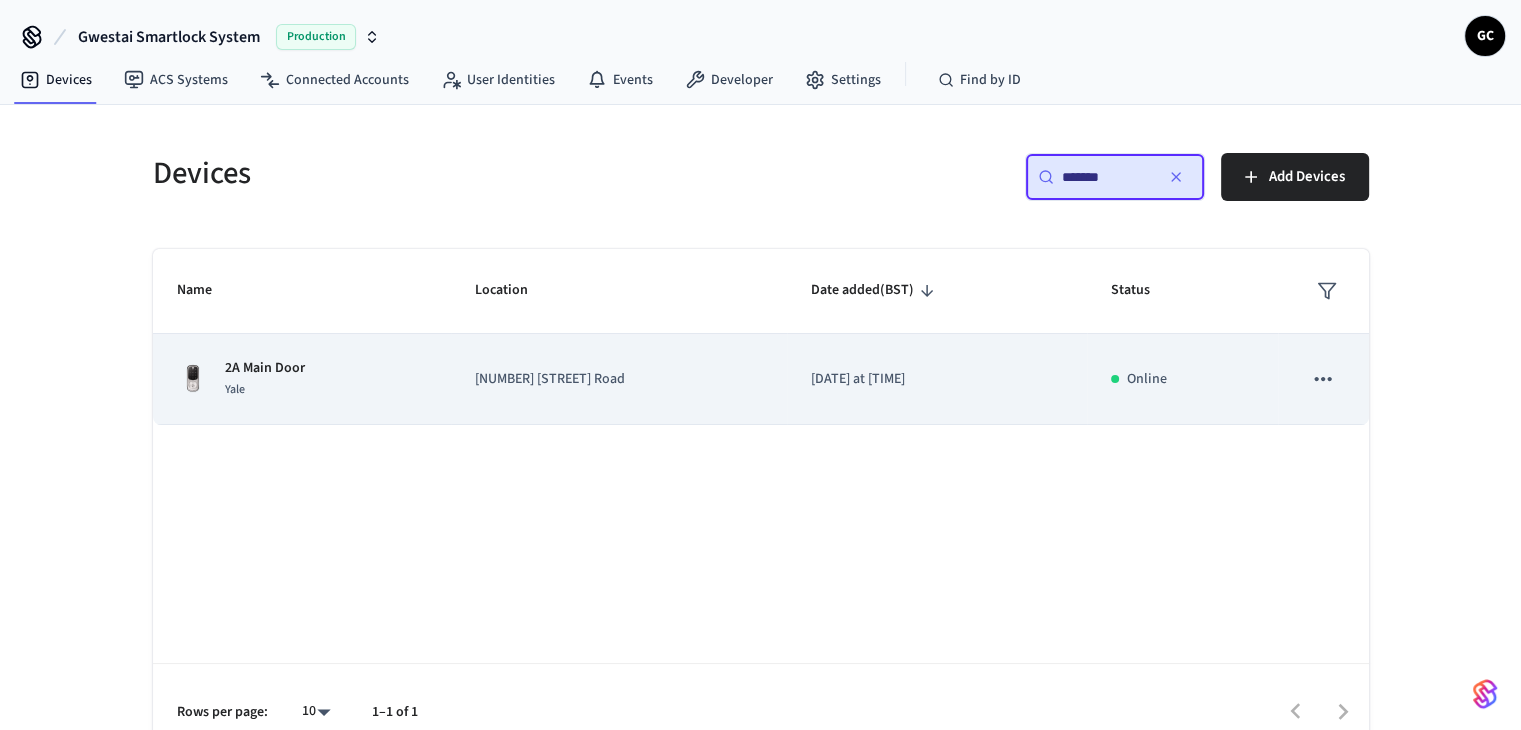 type on "*******" 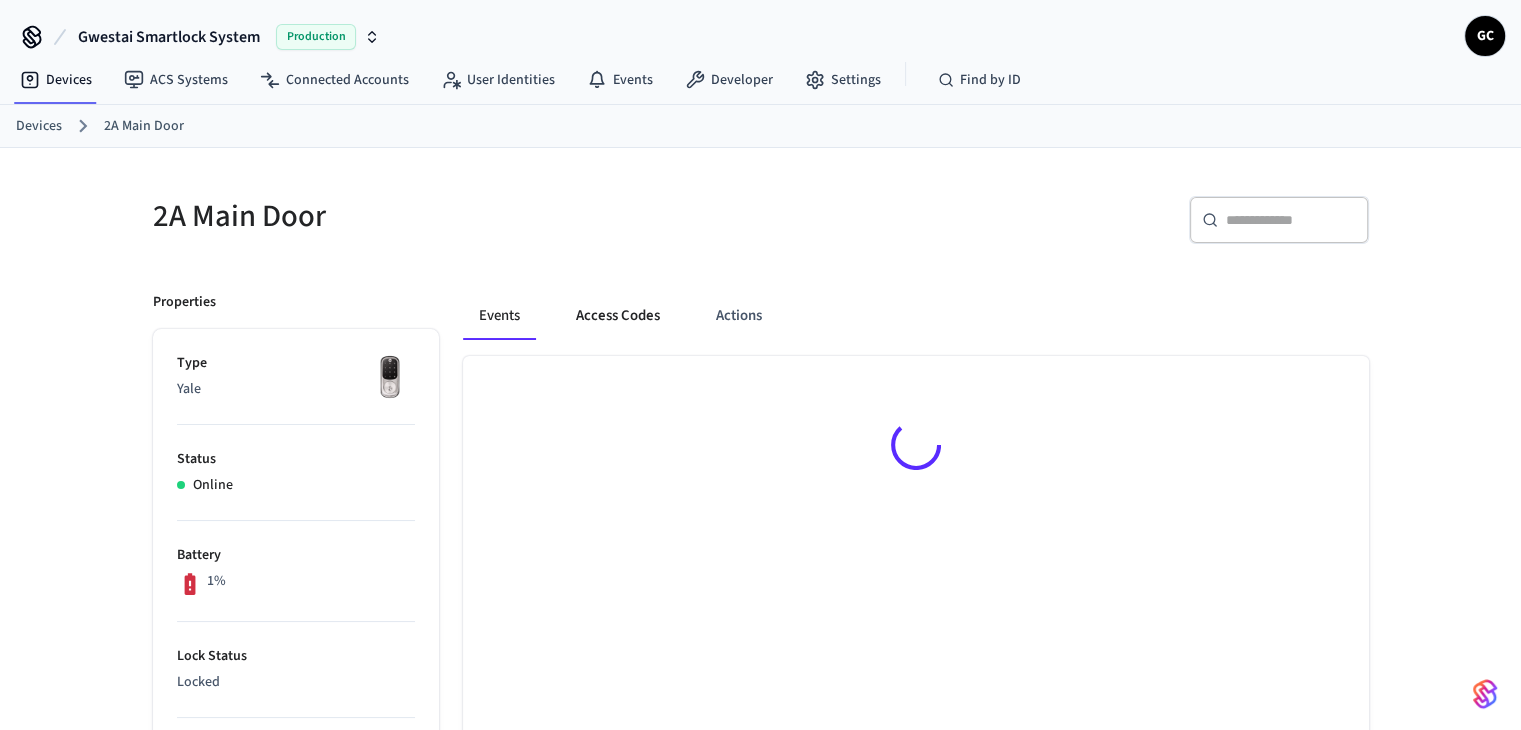 click on "Access Codes" at bounding box center [618, 316] 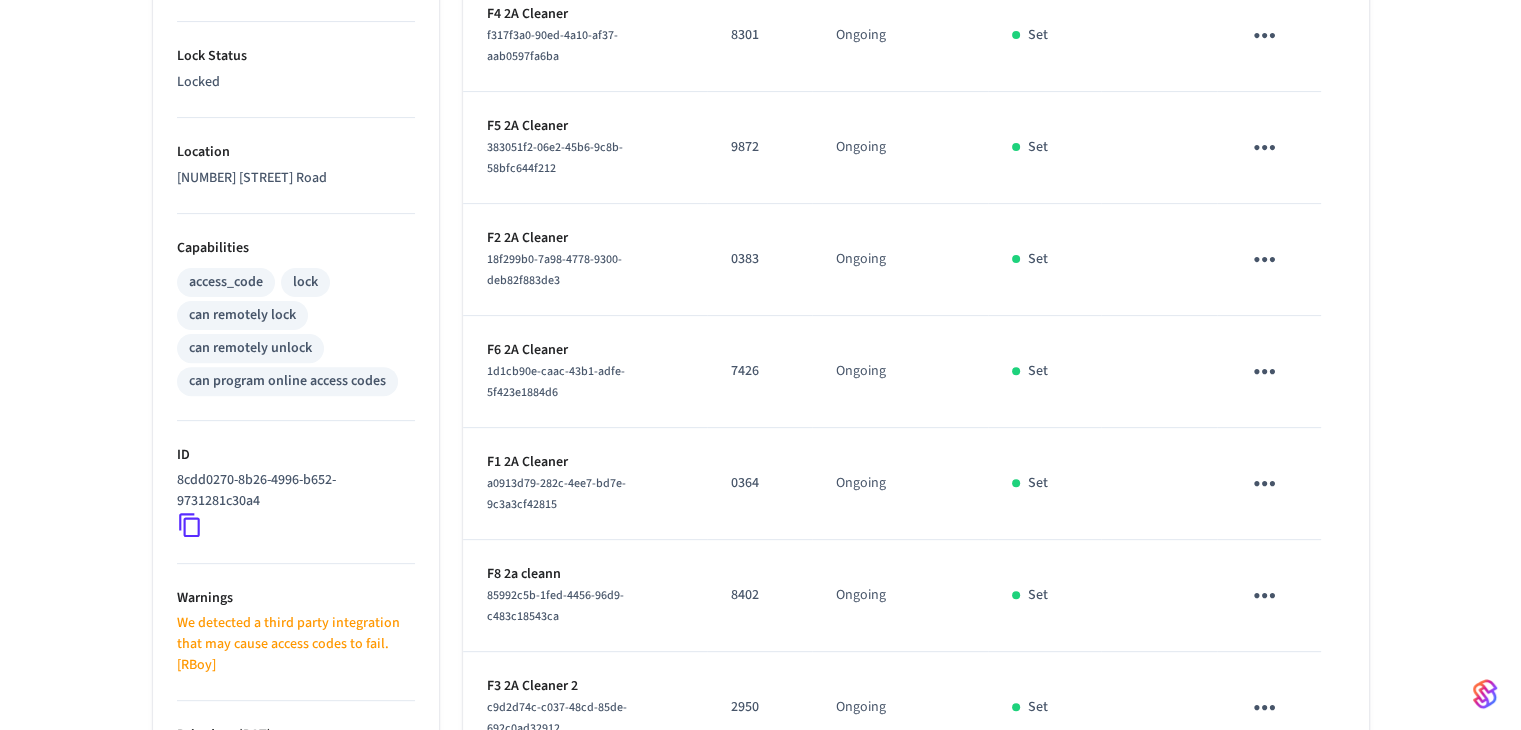 scroll, scrollTop: 952, scrollLeft: 0, axis: vertical 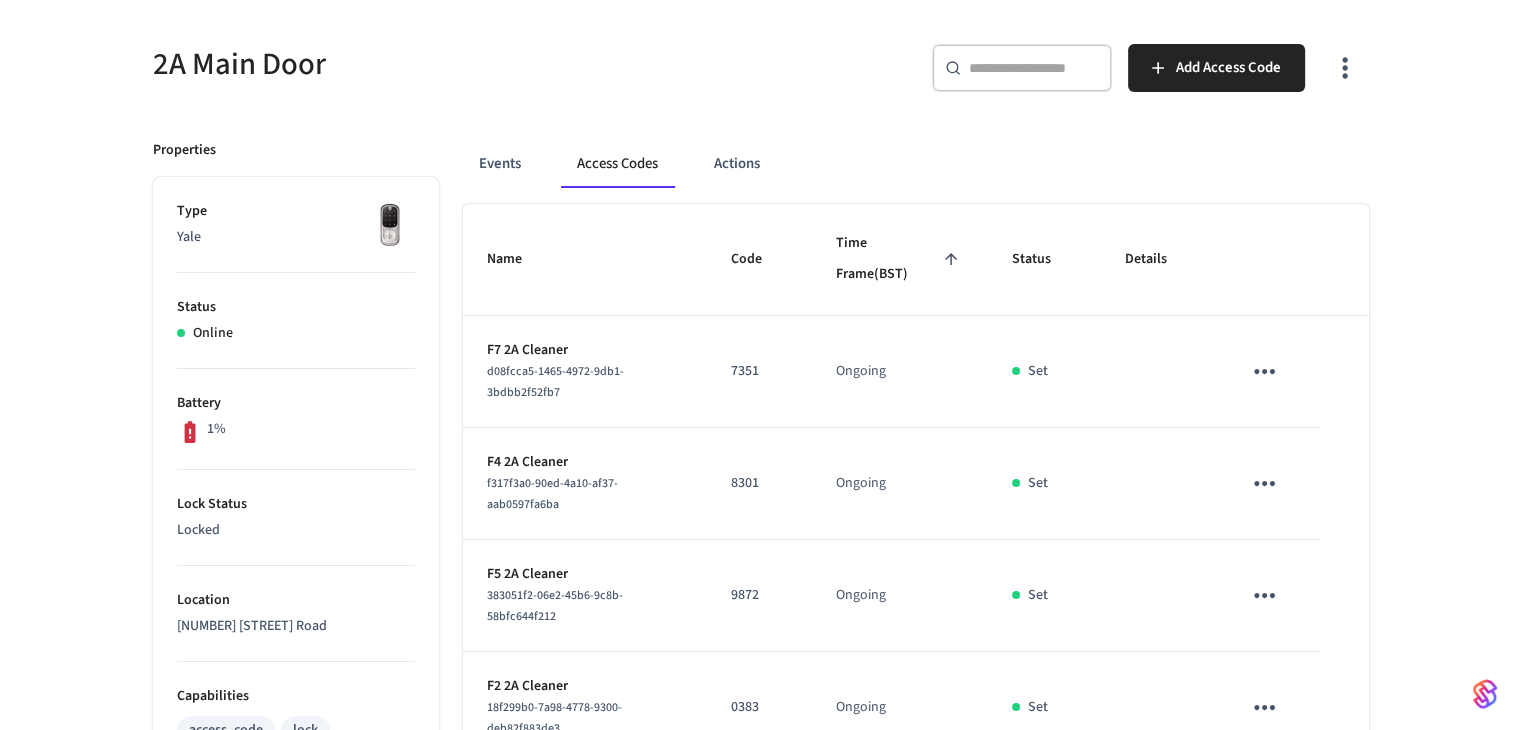 click at bounding box center (1034, 68) 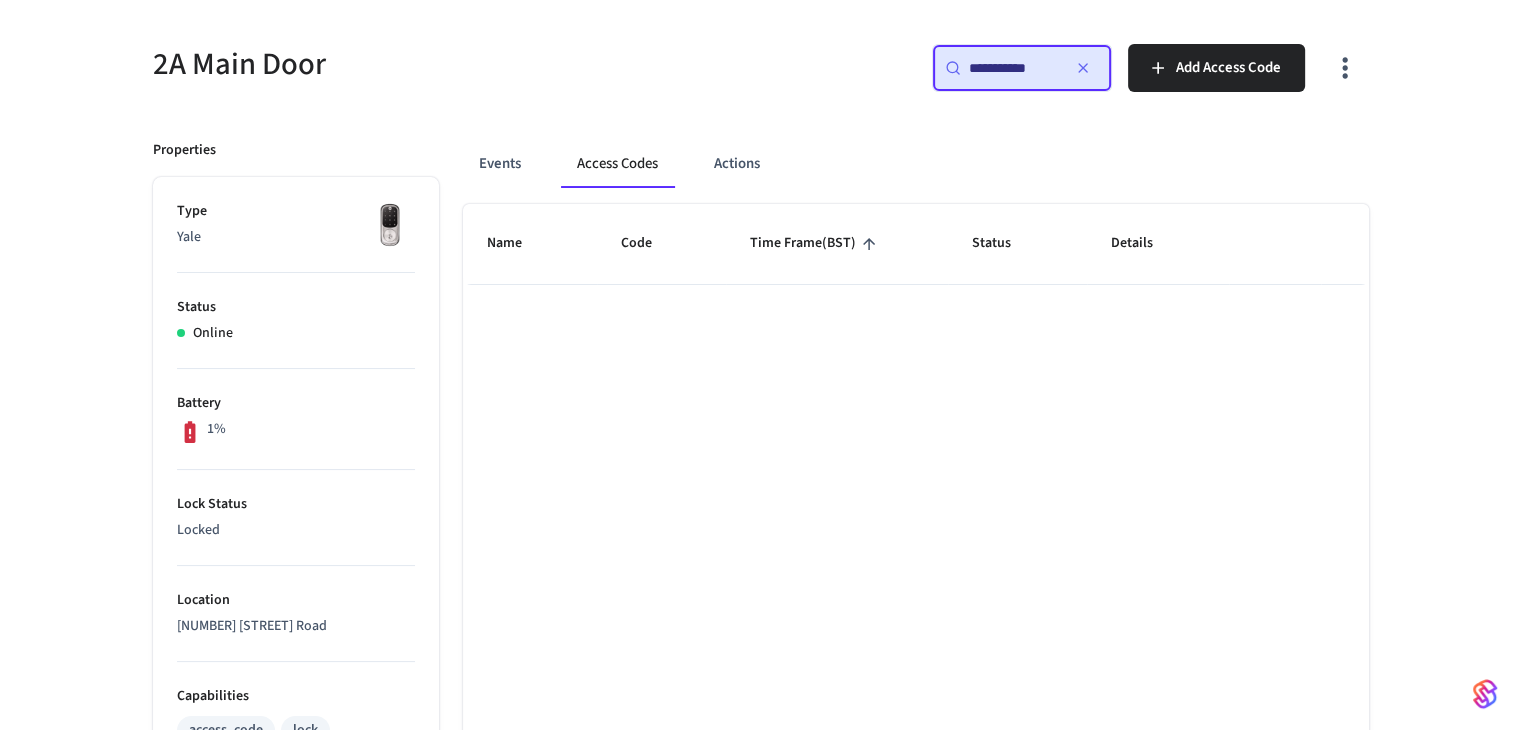 type on "**********" 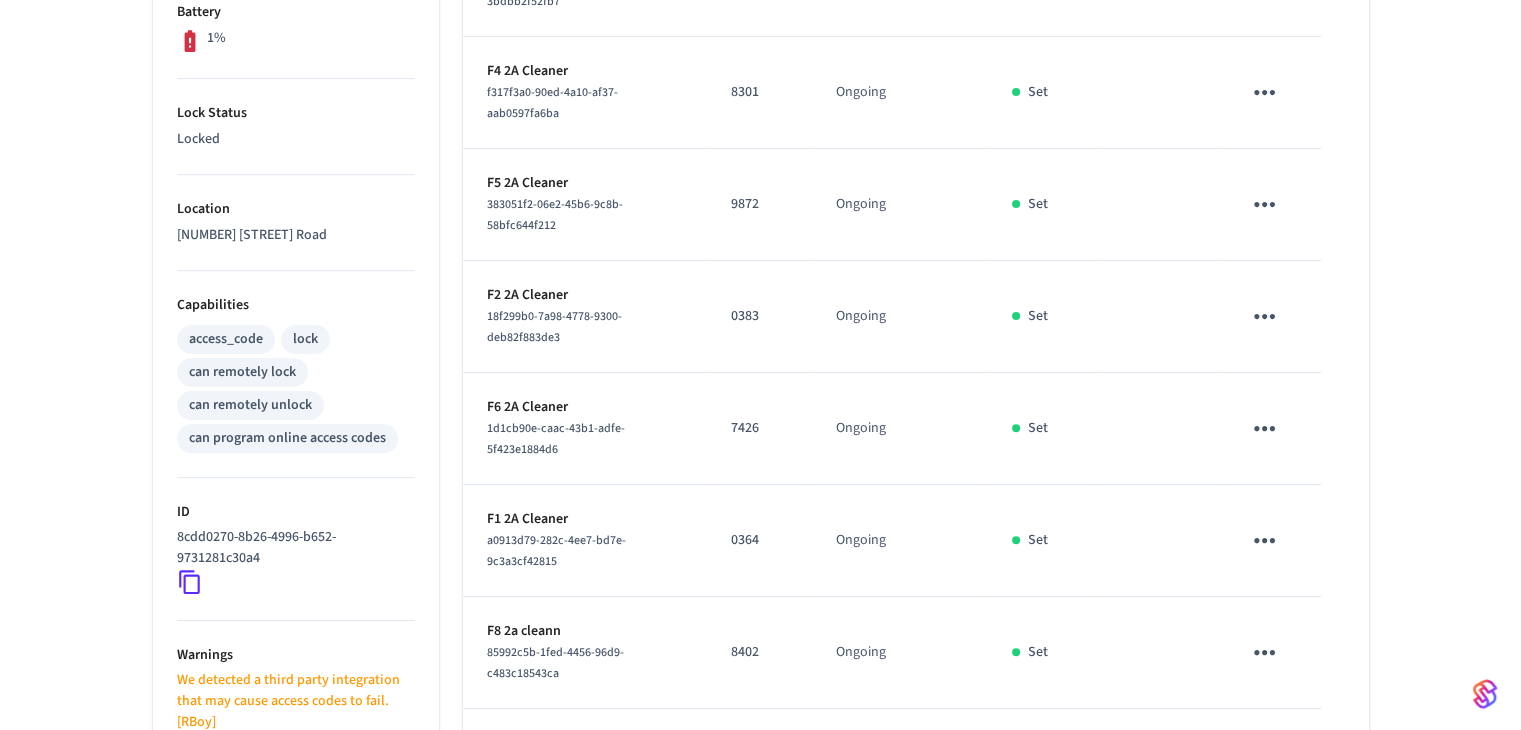 scroll, scrollTop: 652, scrollLeft: 0, axis: vertical 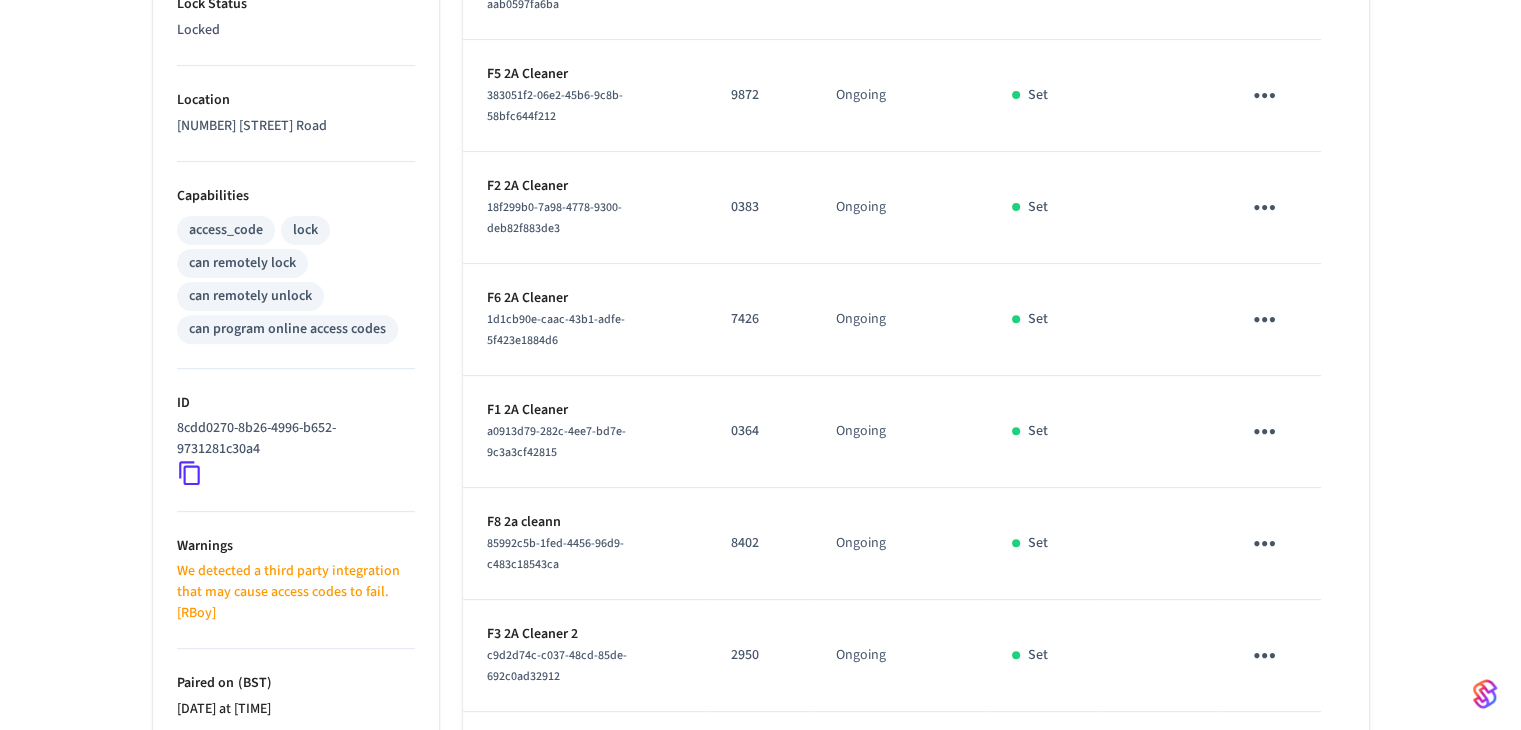 click on "0364" at bounding box center (759, 431) 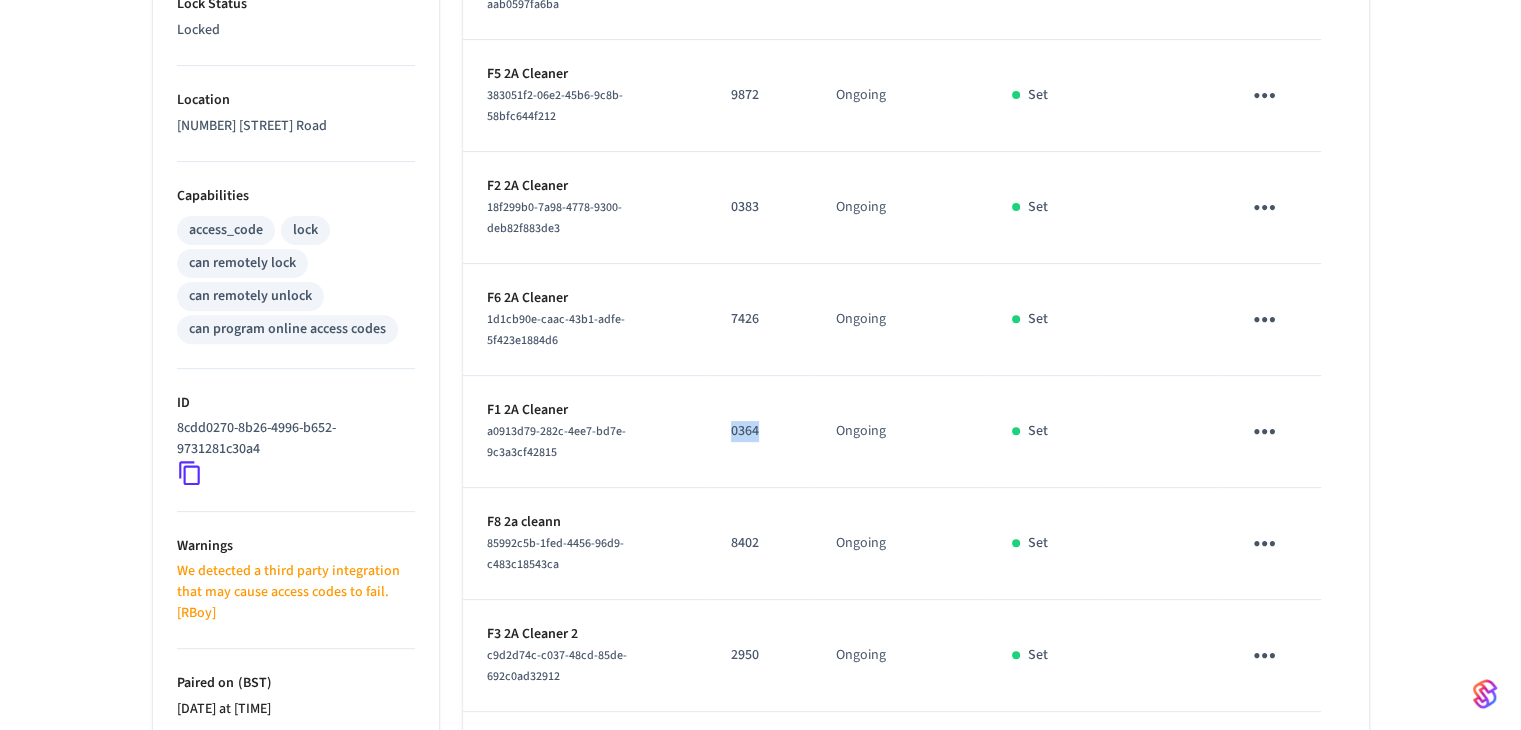 click on "0364" at bounding box center [759, 431] 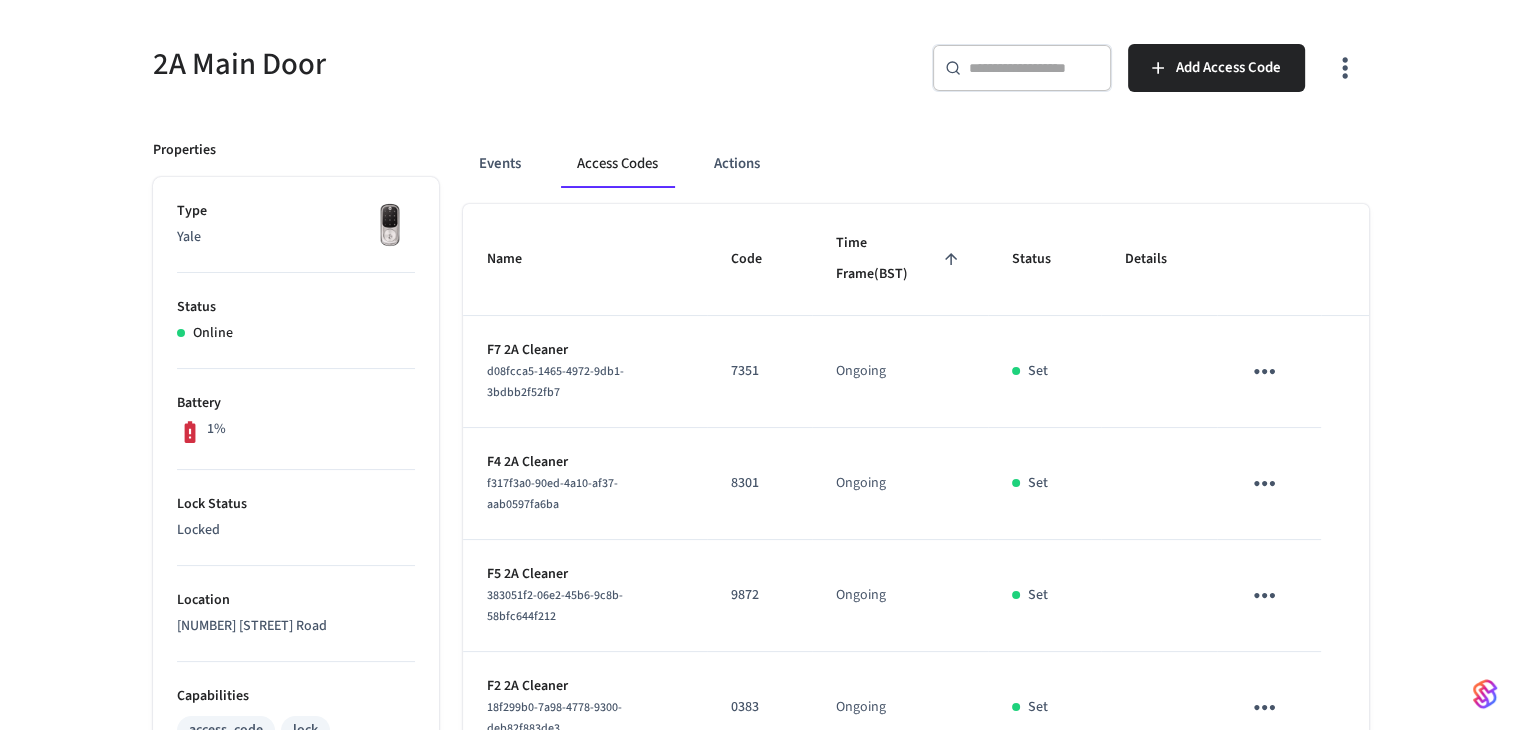 scroll, scrollTop: 0, scrollLeft: 0, axis: both 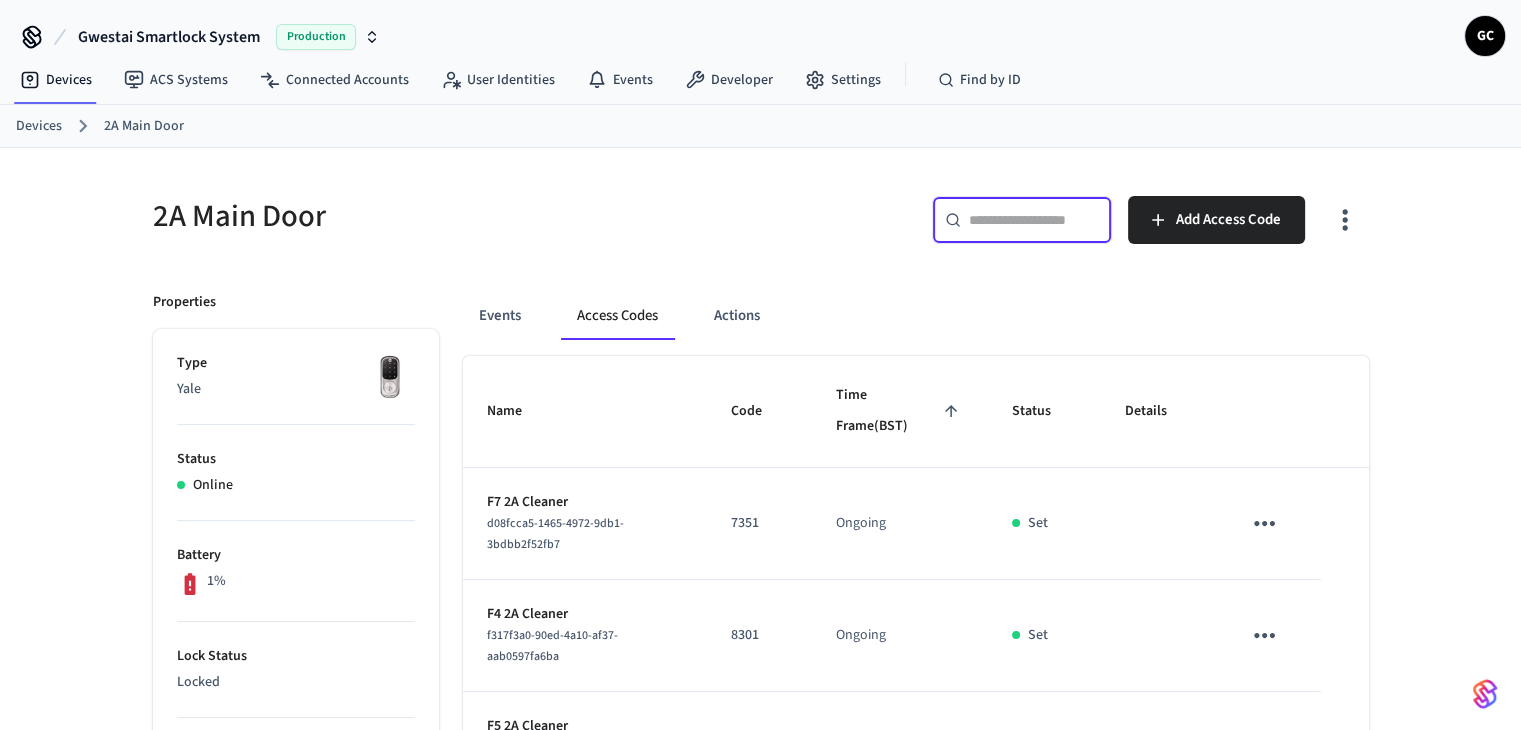 click at bounding box center (1034, 220) 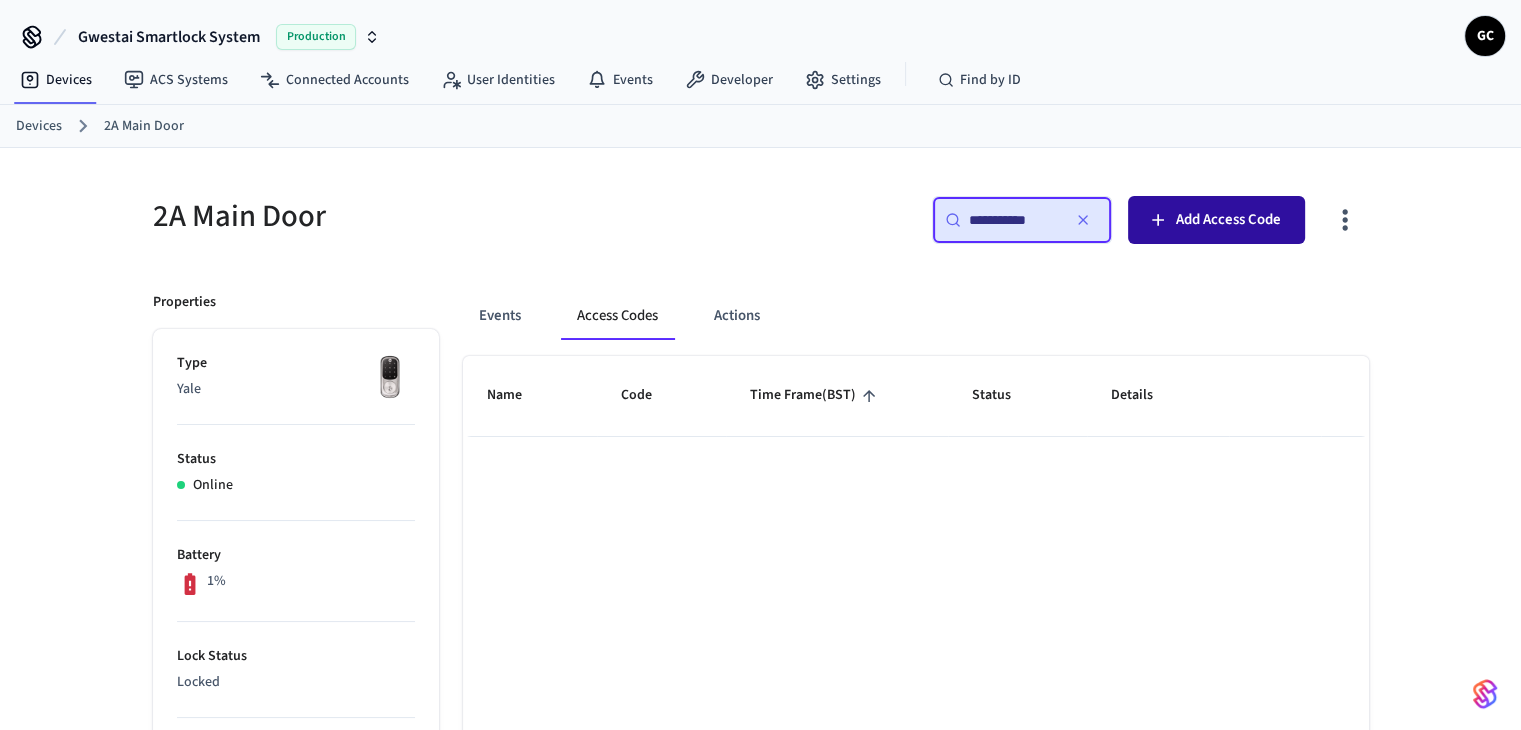 type 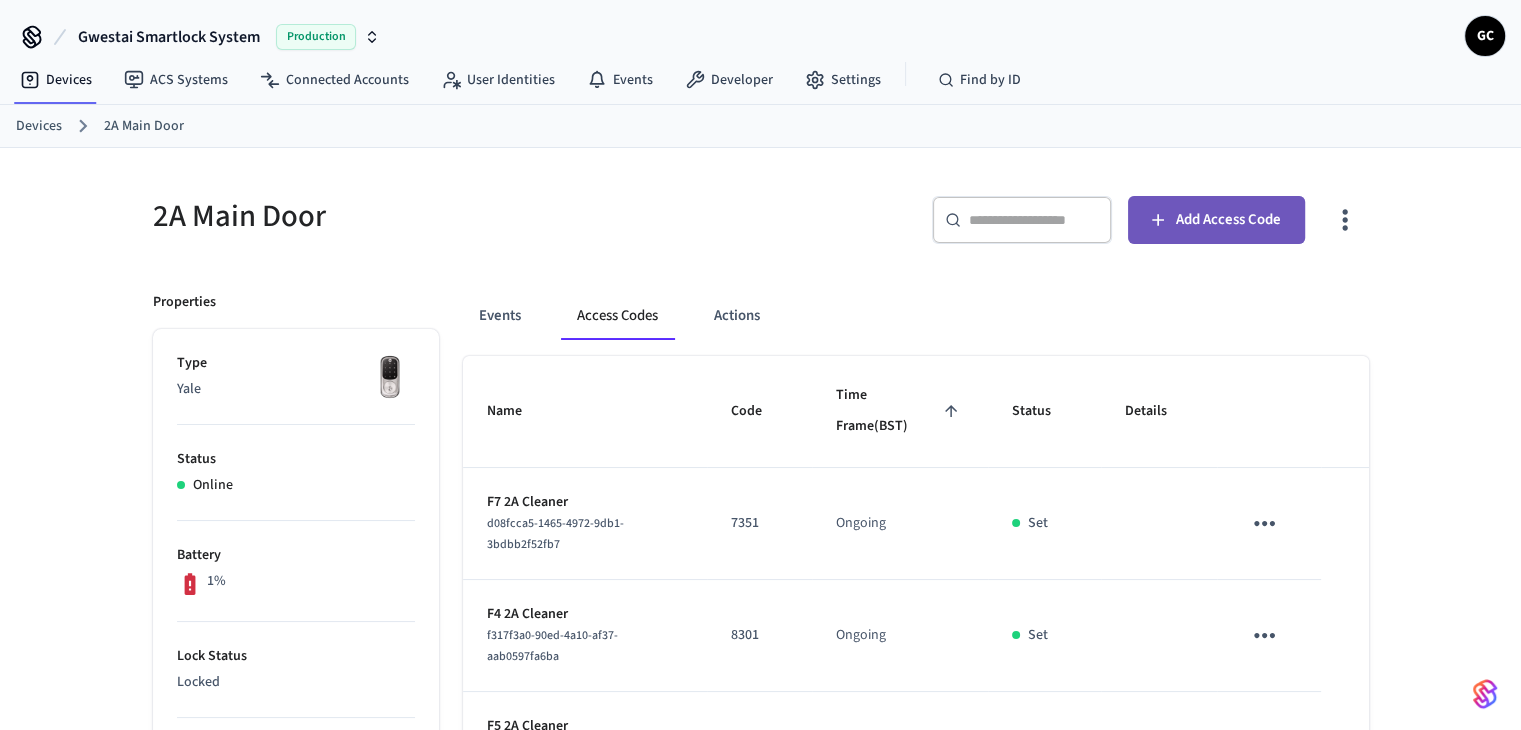 click on "Add Access Code" at bounding box center (1228, 220) 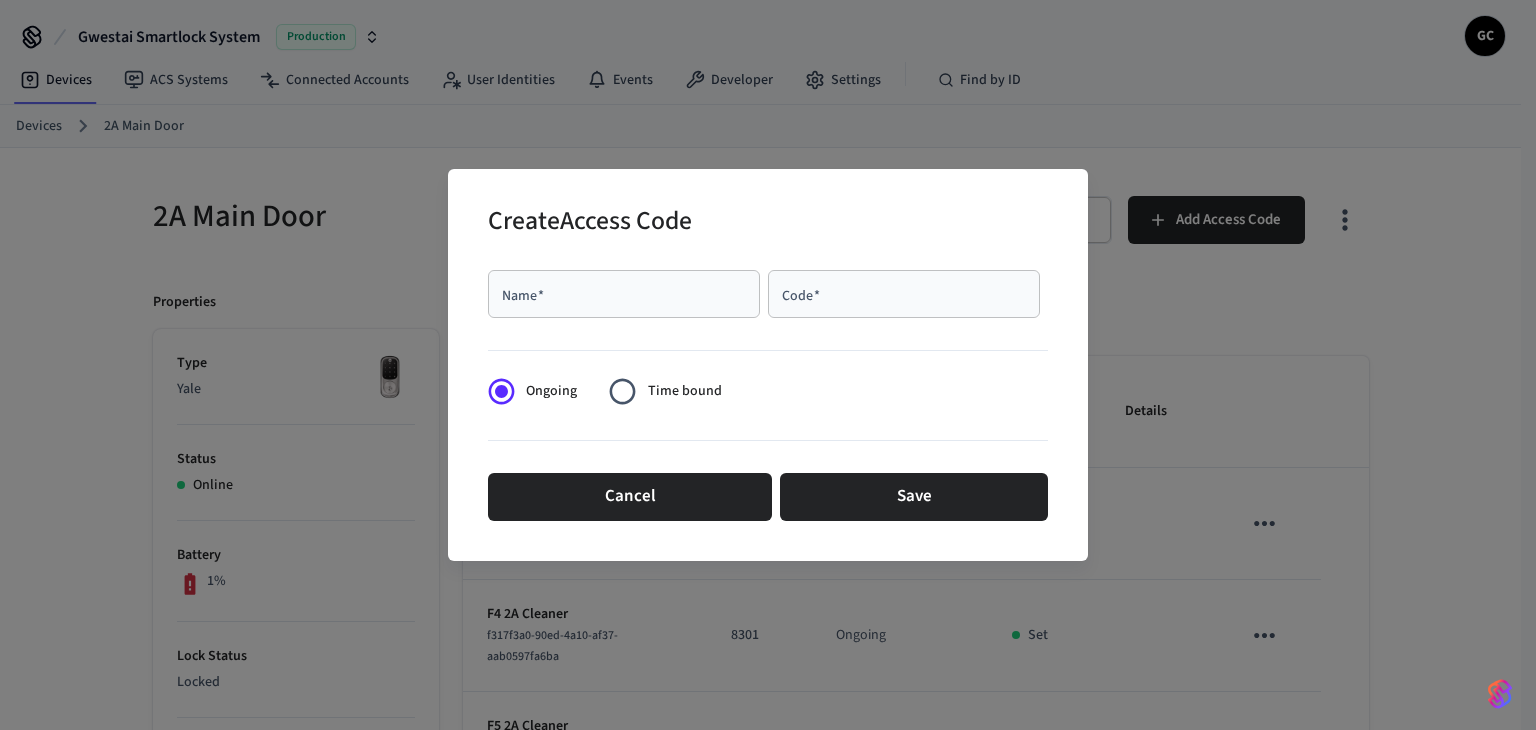 click on "Name   *" at bounding box center (624, 294) 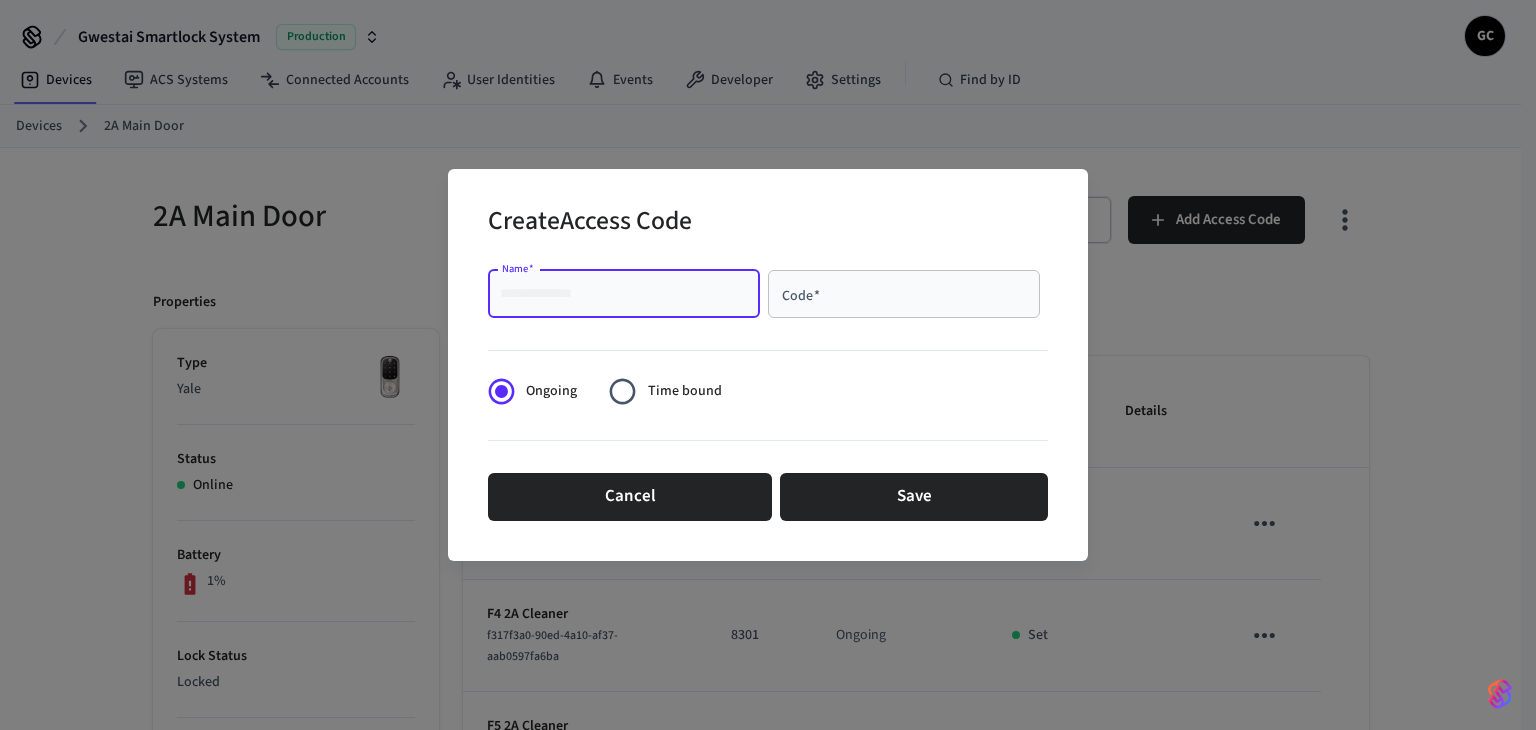 paste on "**********" 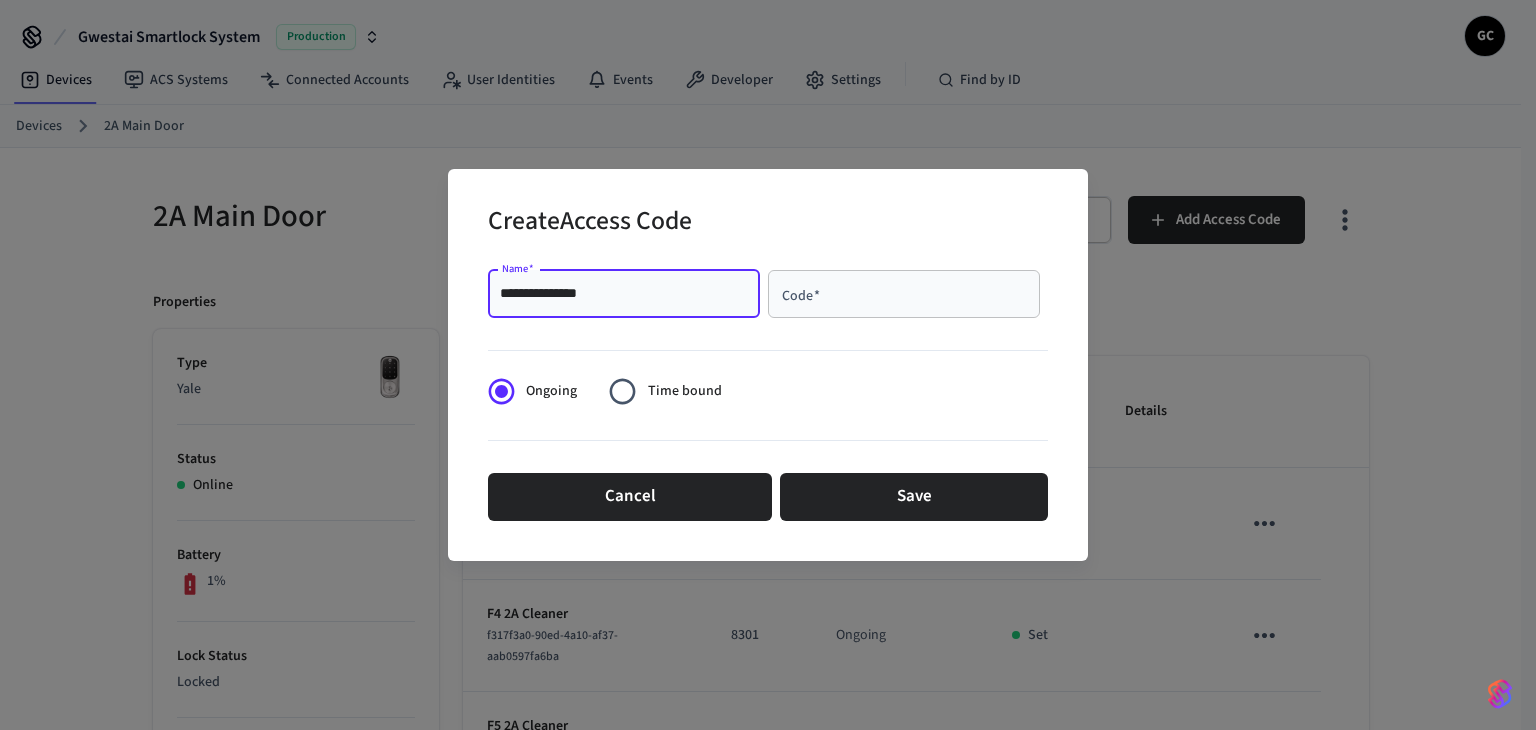 type on "**********" 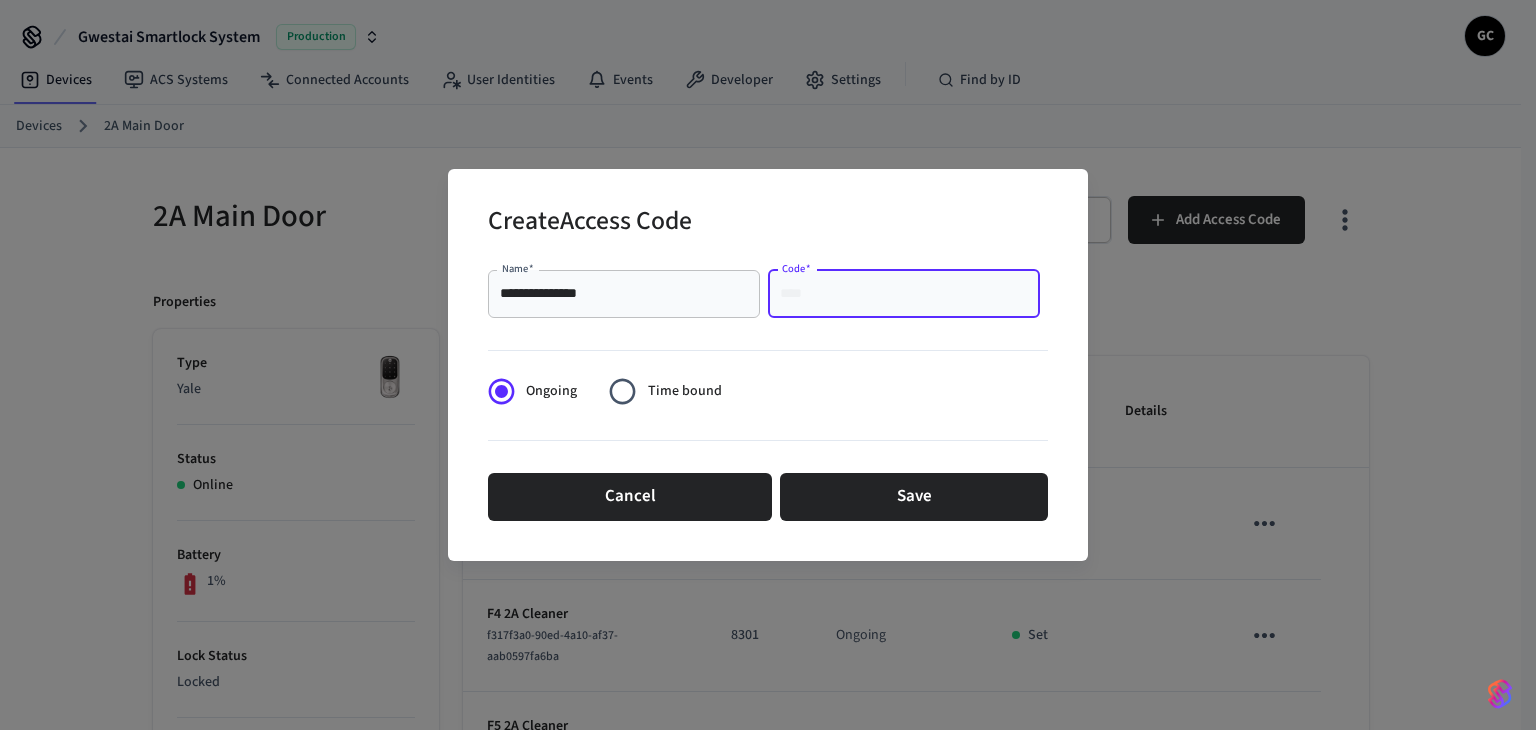paste on "****" 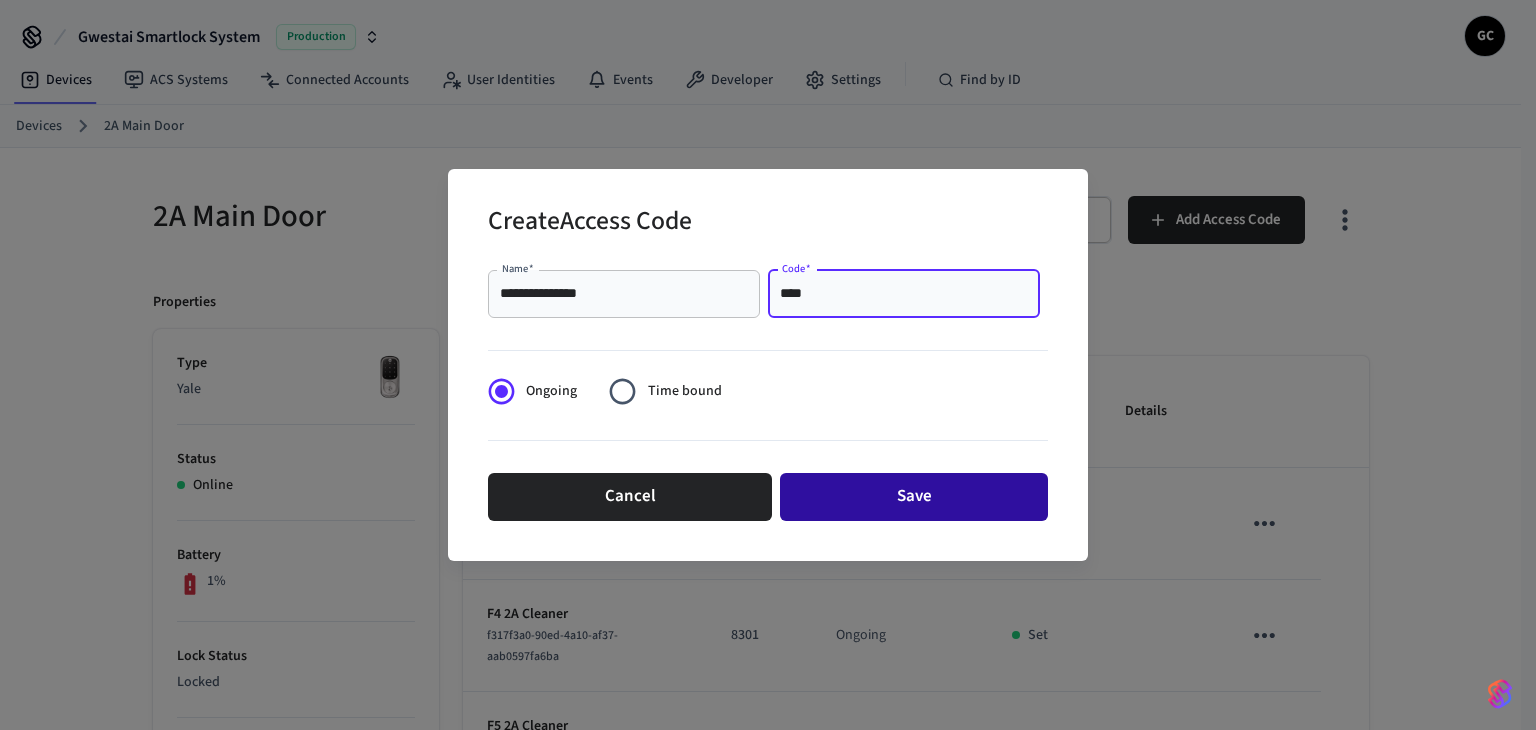 type on "****" 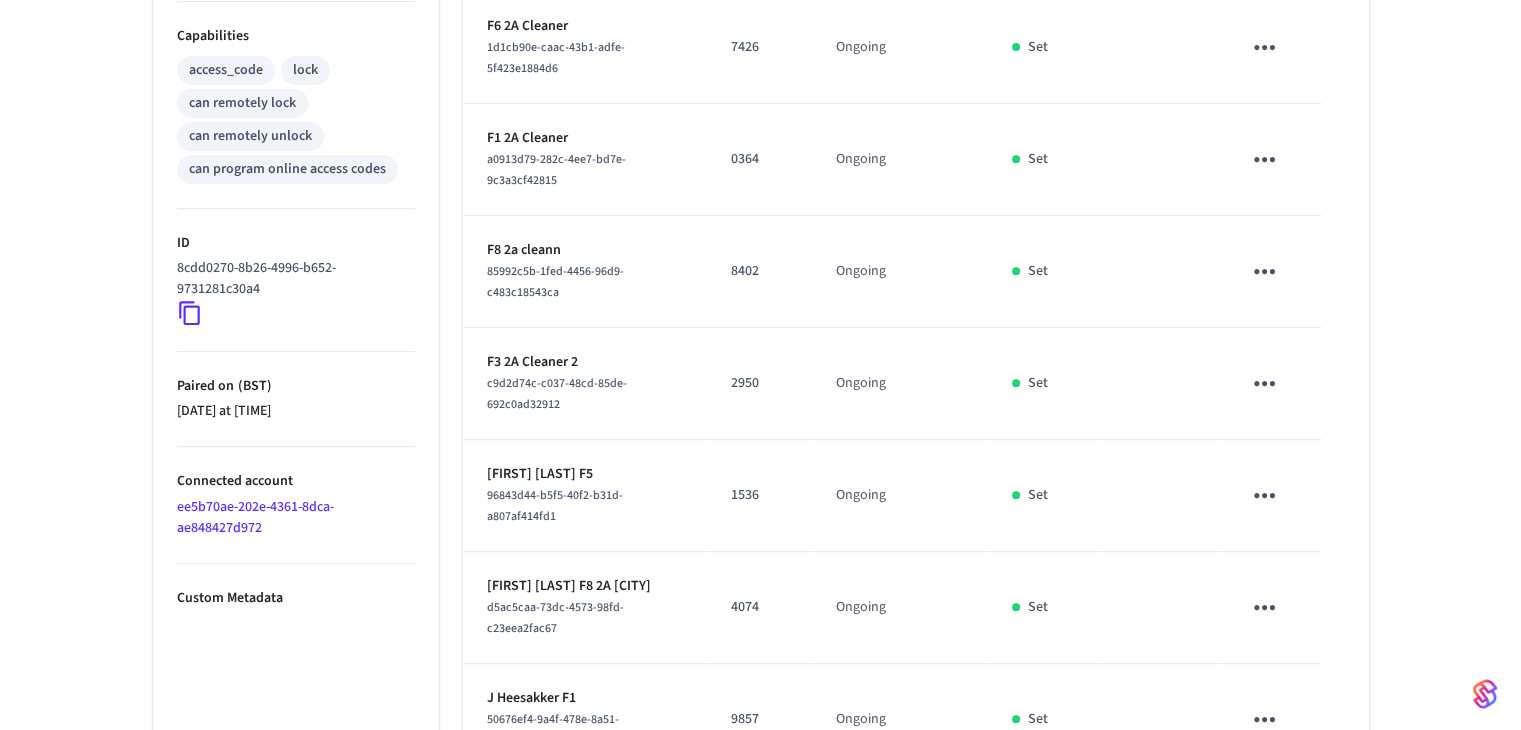 scroll, scrollTop: 952, scrollLeft: 0, axis: vertical 